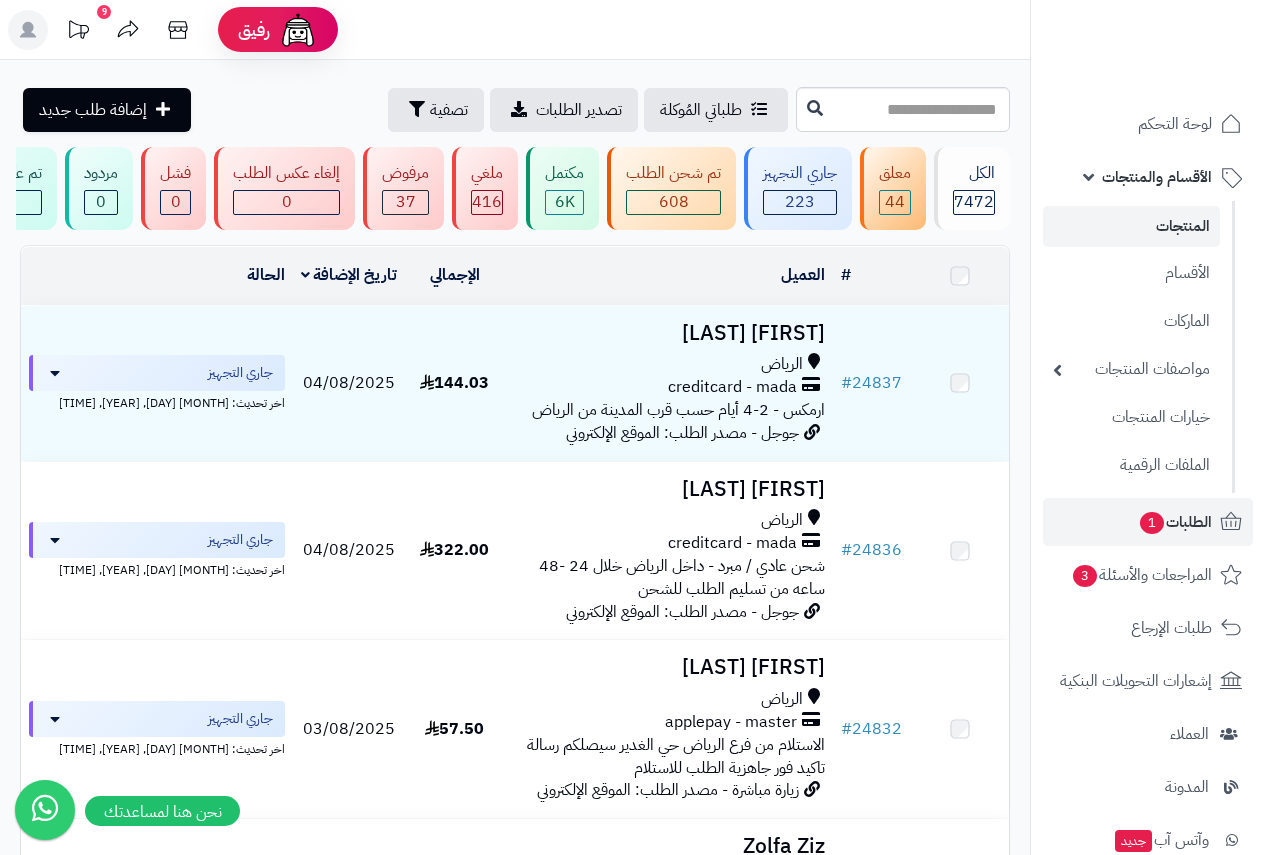 scroll, scrollTop: 0, scrollLeft: 0, axis: both 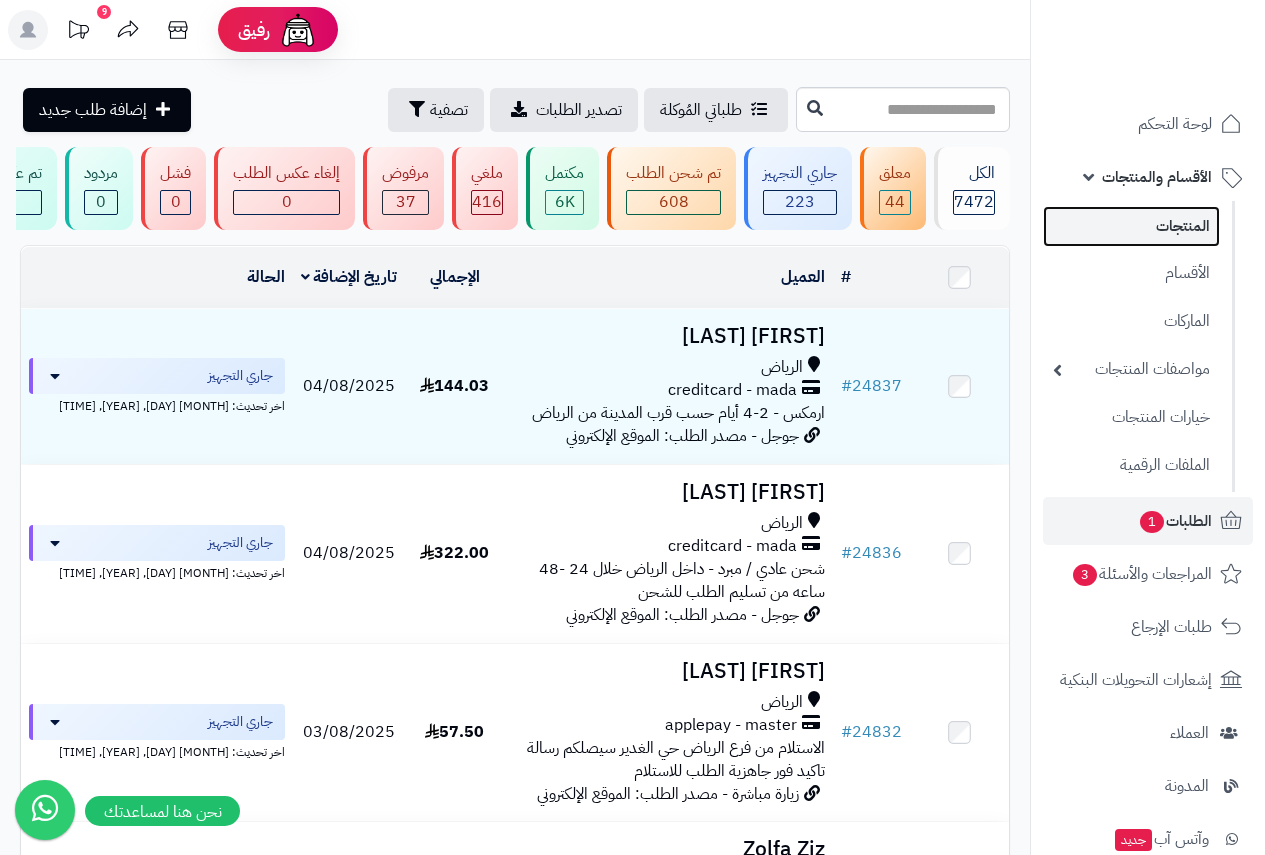 click on "المنتجات" at bounding box center [1131, 226] 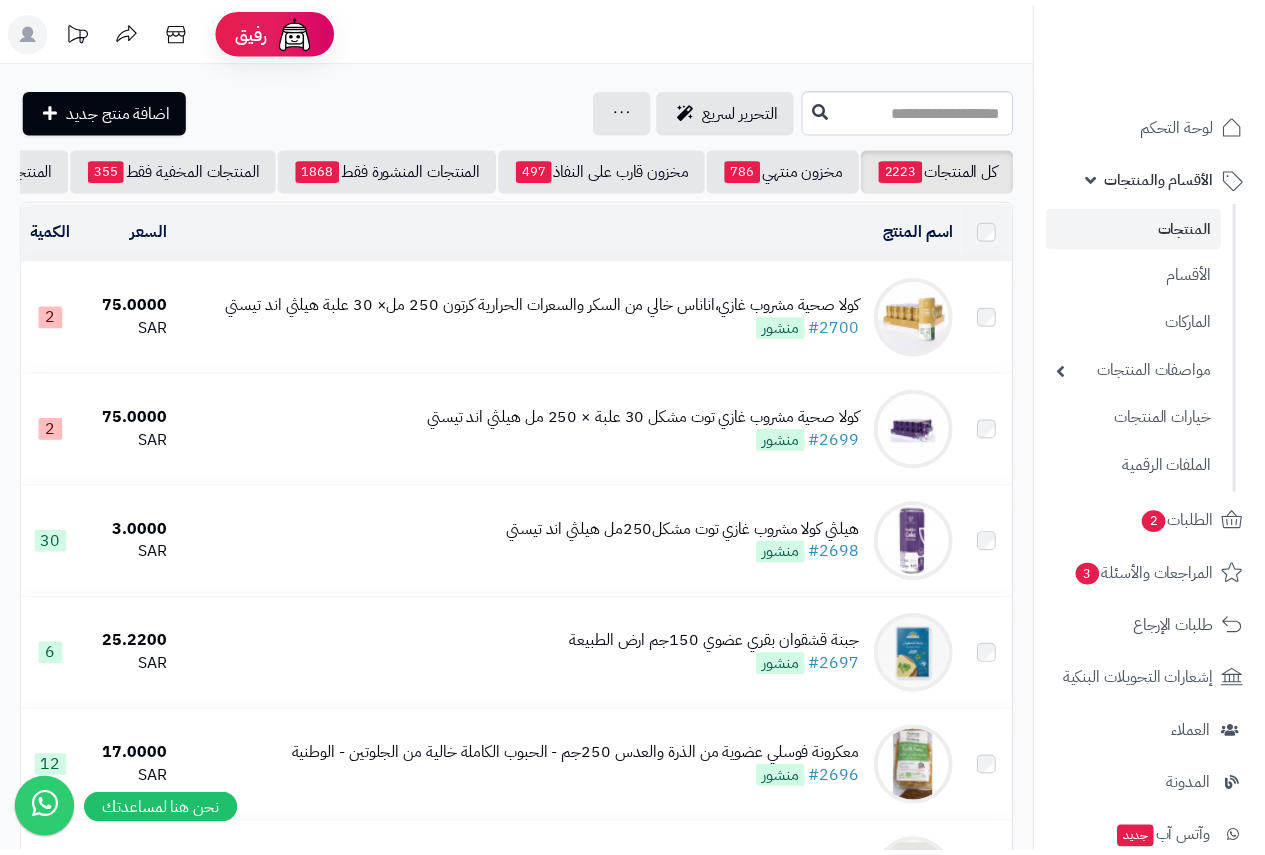 scroll, scrollTop: 0, scrollLeft: 0, axis: both 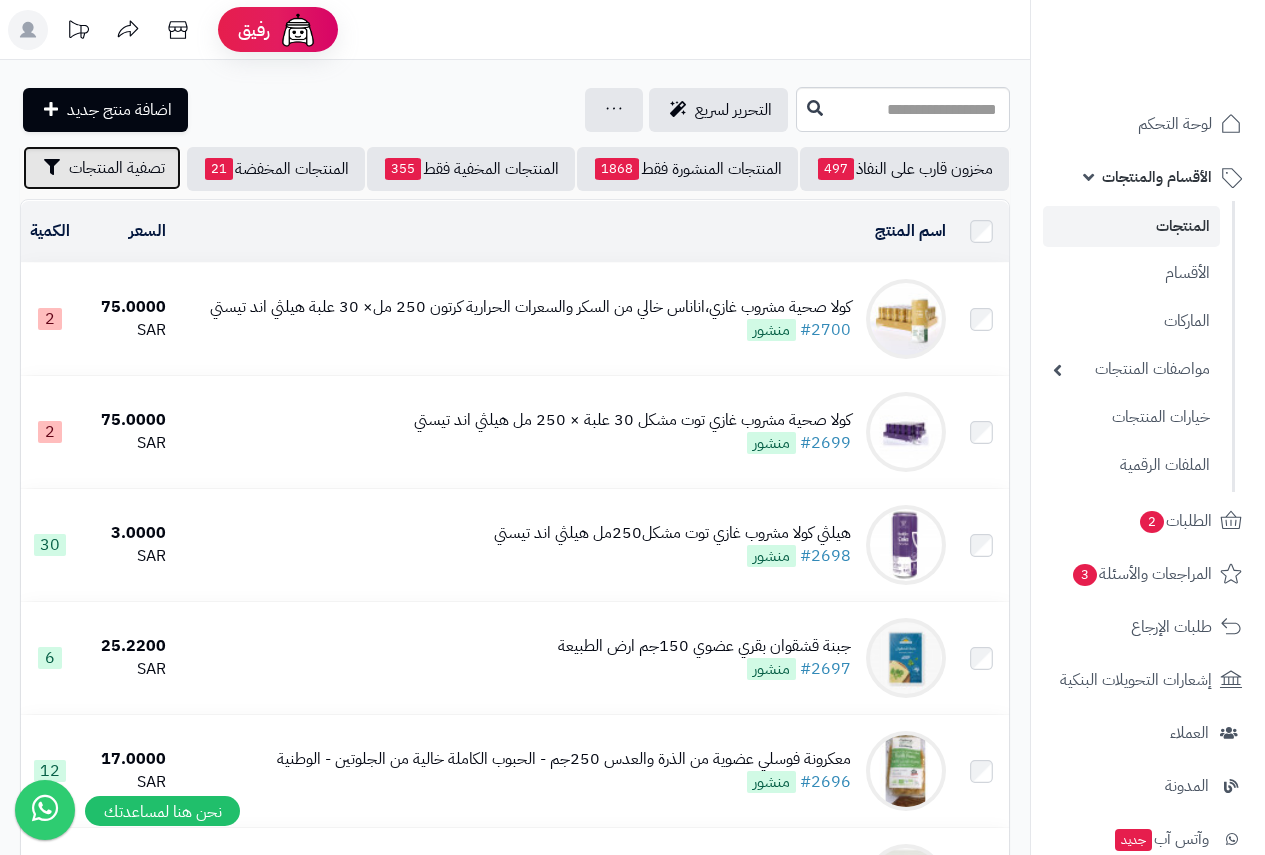 click on "تصفية المنتجات" at bounding box center (117, 168) 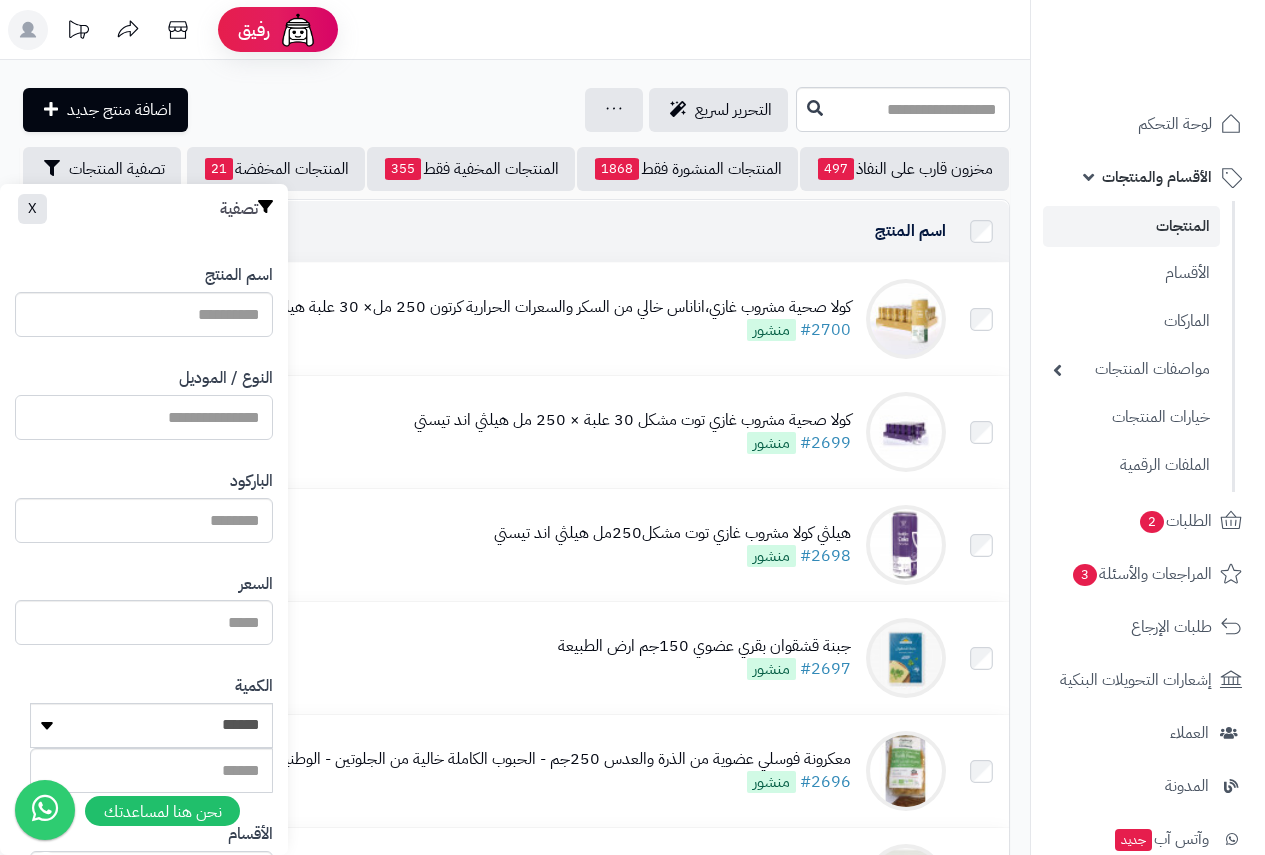 click on "النوع / الموديل" at bounding box center (144, 417) 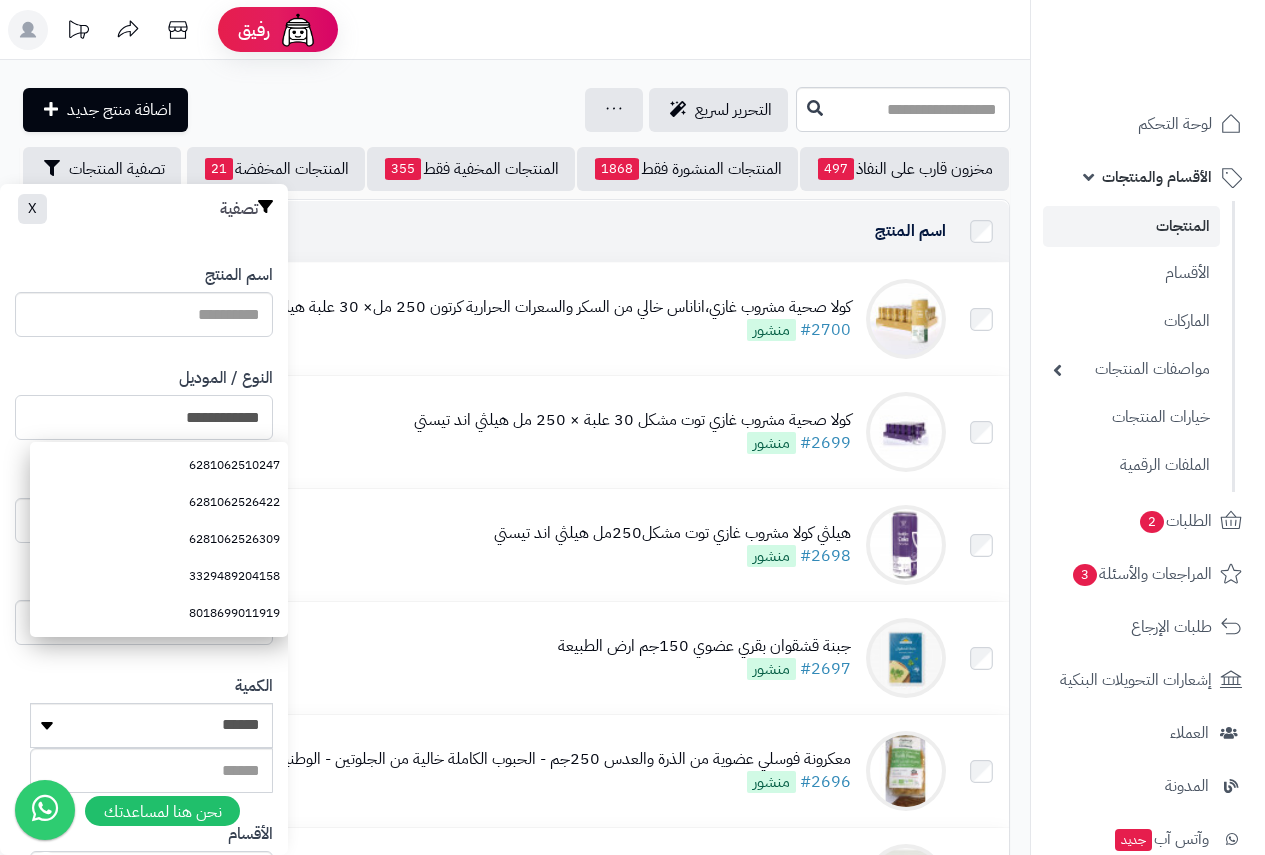 type on "**********" 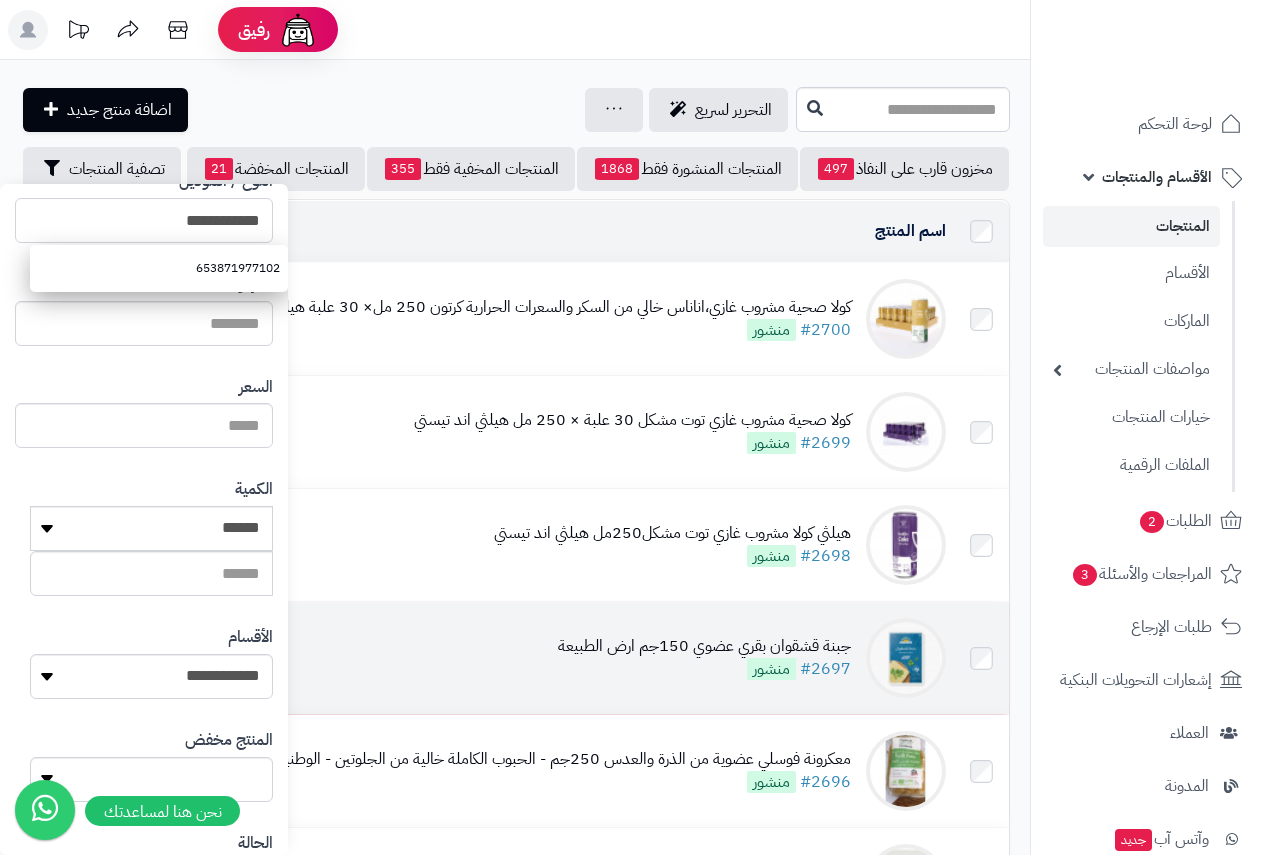 scroll, scrollTop: 368, scrollLeft: 0, axis: vertical 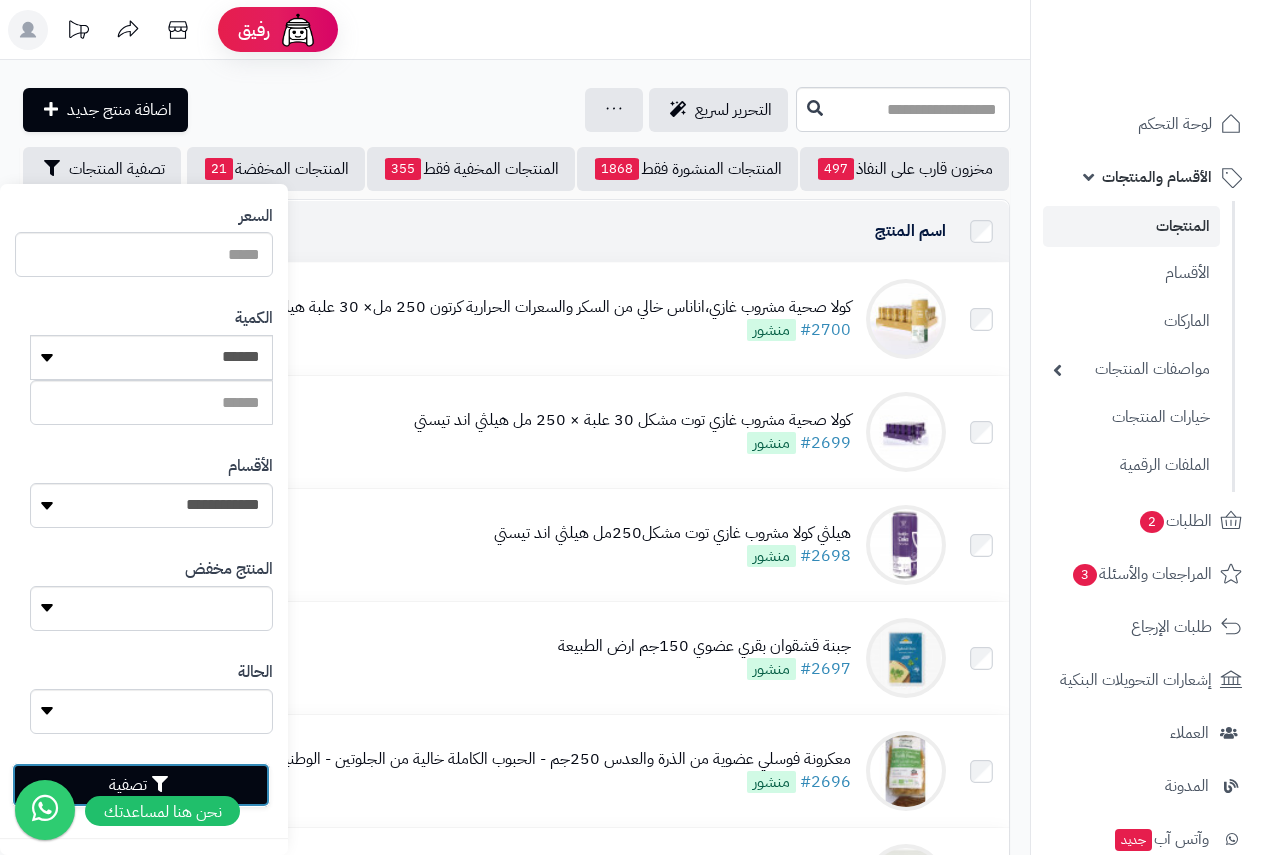 click on "تصفية" at bounding box center (141, 785) 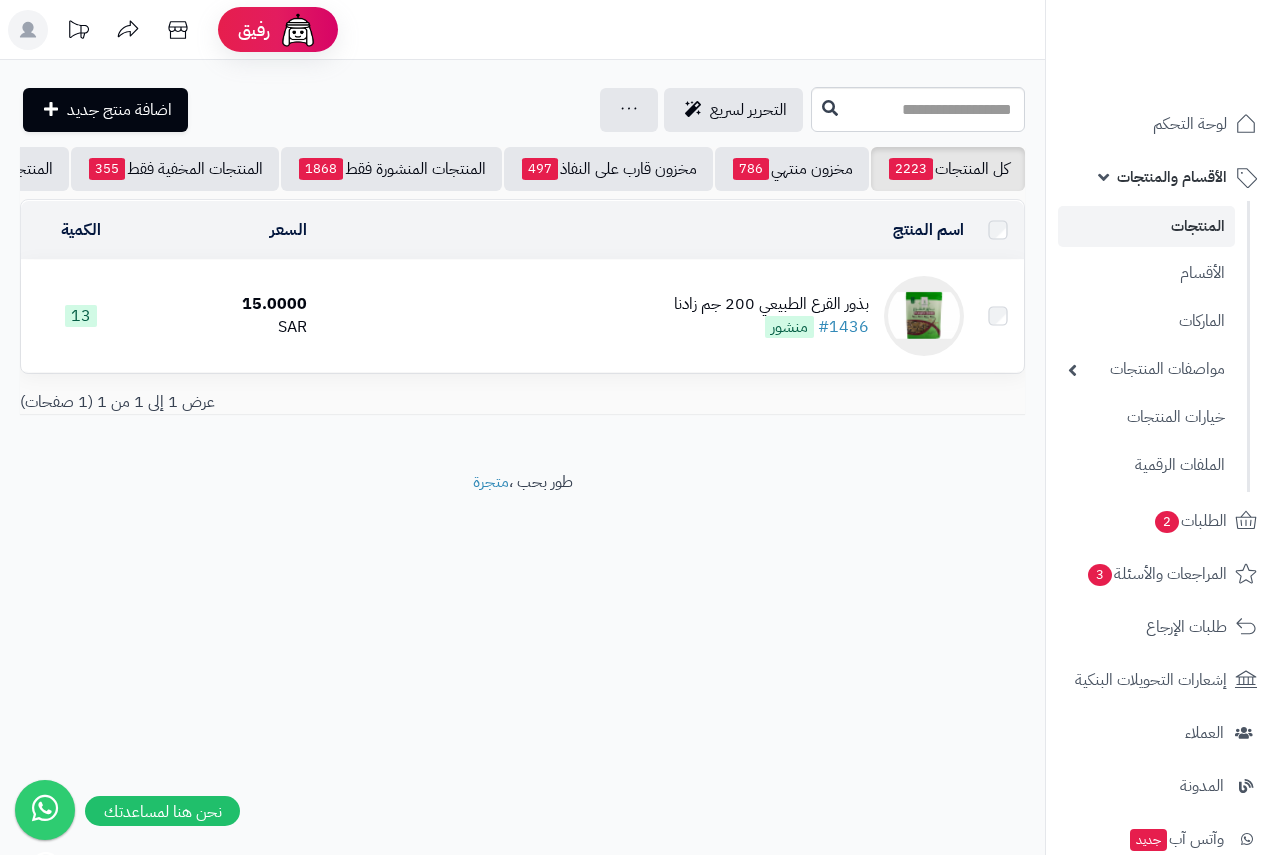 scroll, scrollTop: 0, scrollLeft: 0, axis: both 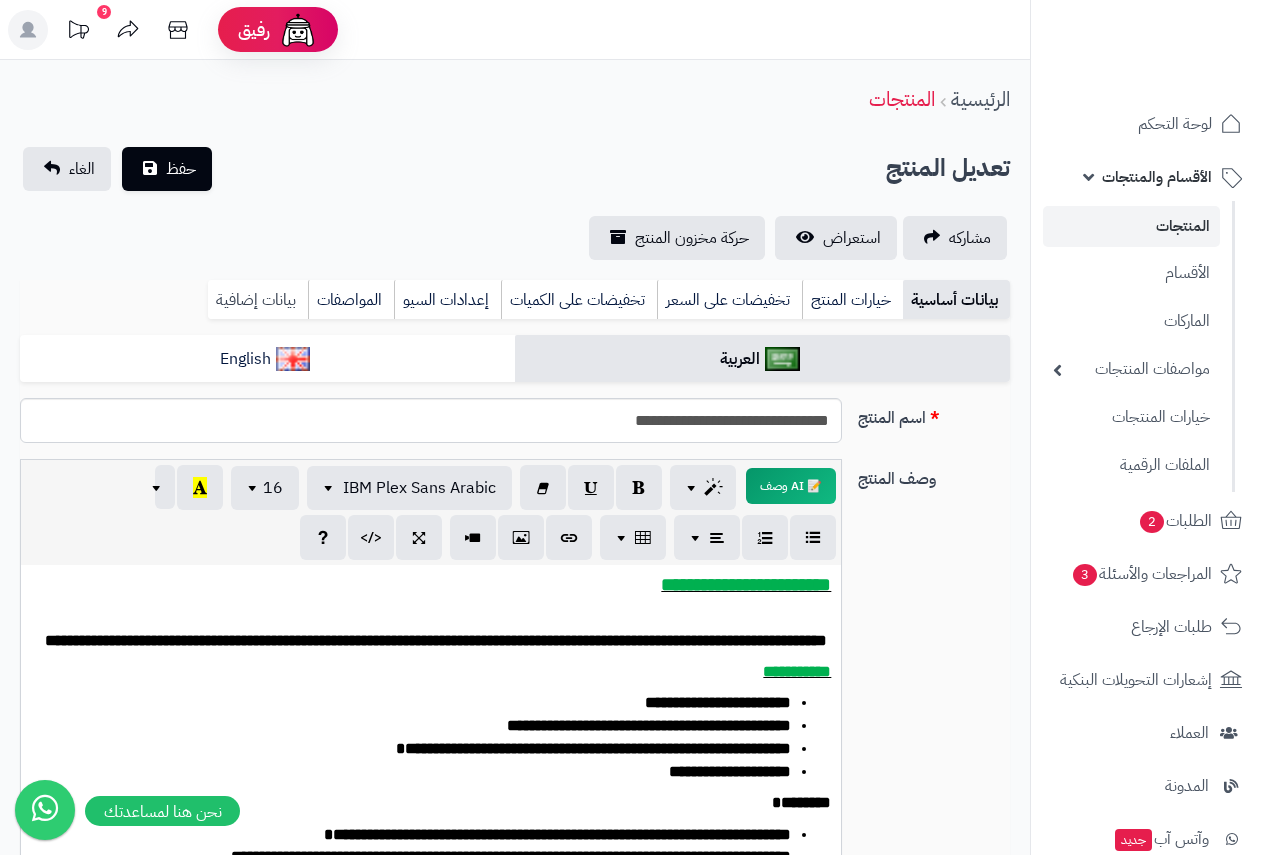 click on "بيانات إضافية" at bounding box center (258, 300) 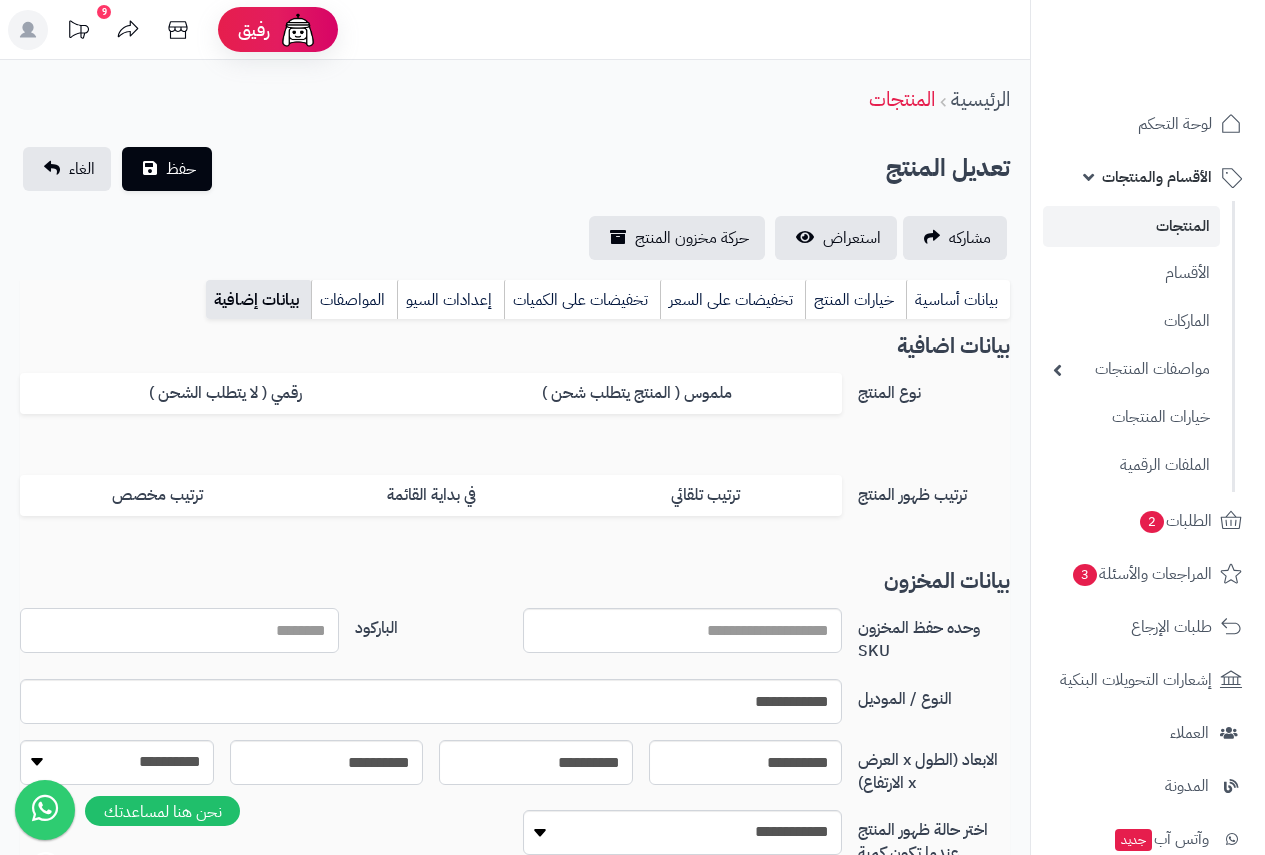 click on "الباركود" at bounding box center (179, 630) 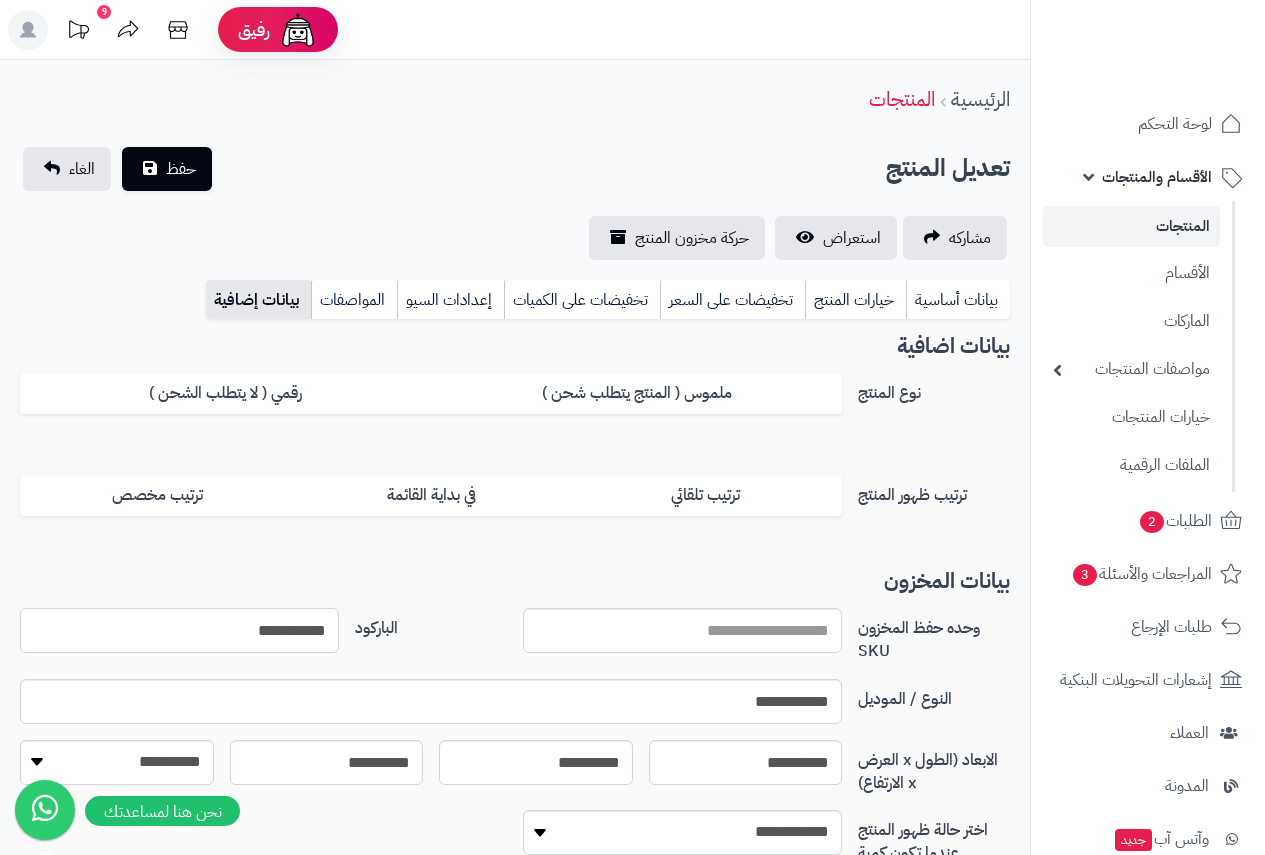 type on "**********" 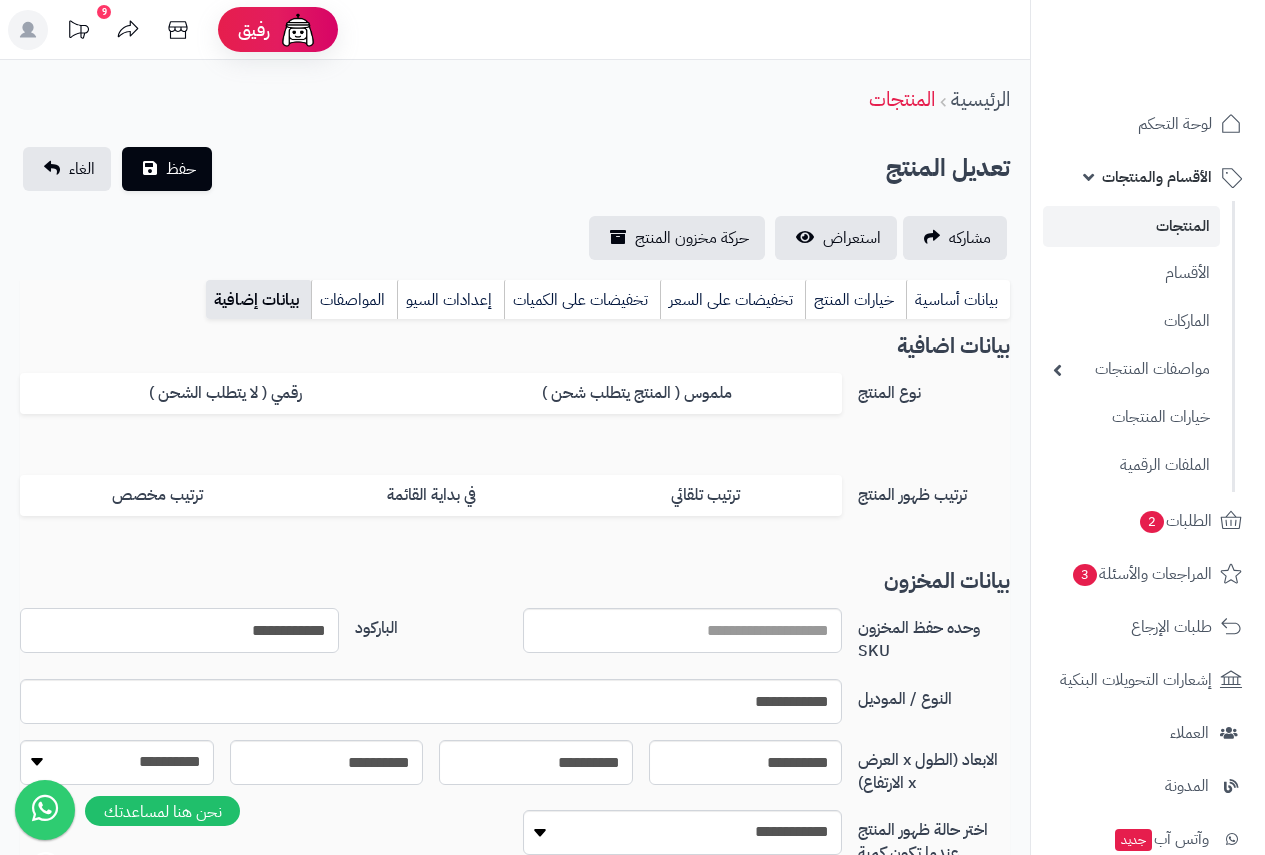 click on "حفظ" at bounding box center (167, 169) 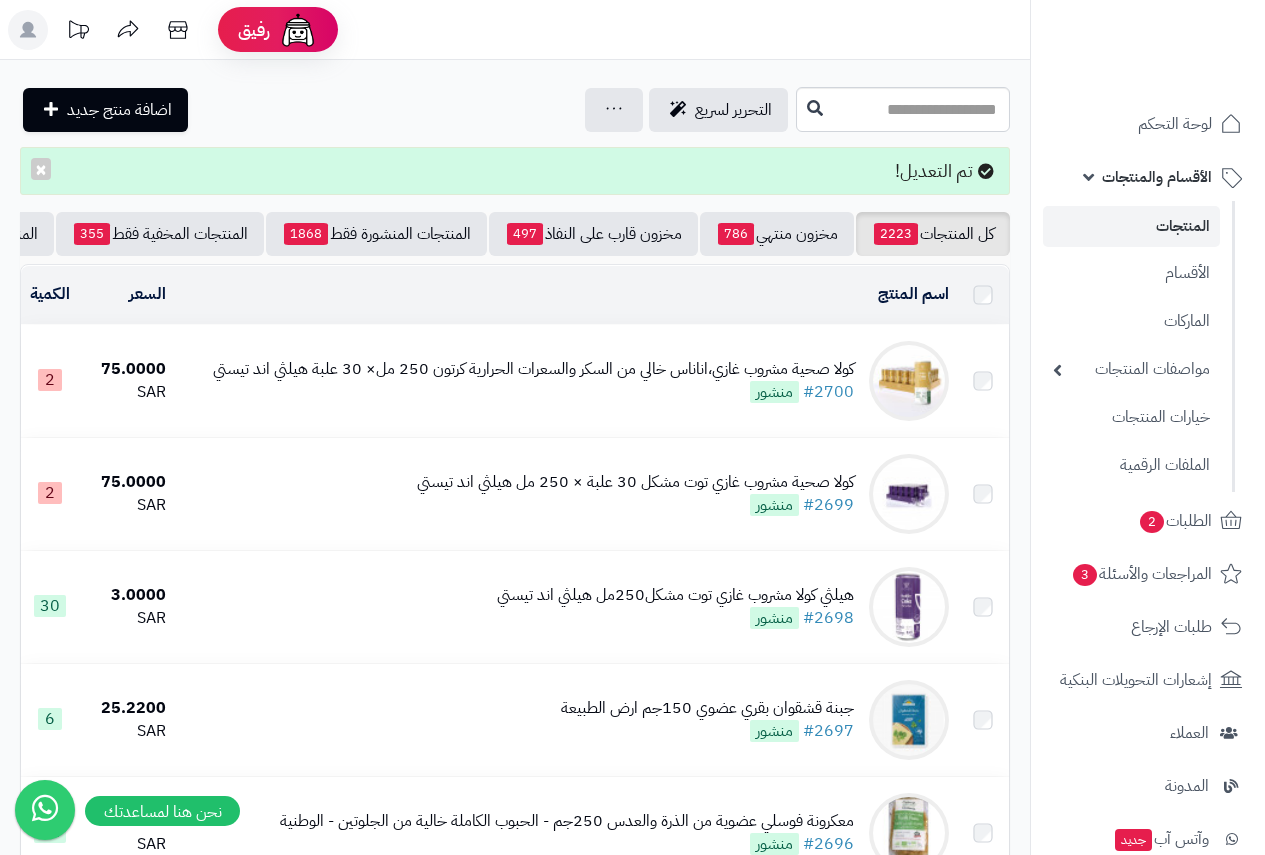 scroll, scrollTop: 0, scrollLeft: 0, axis: both 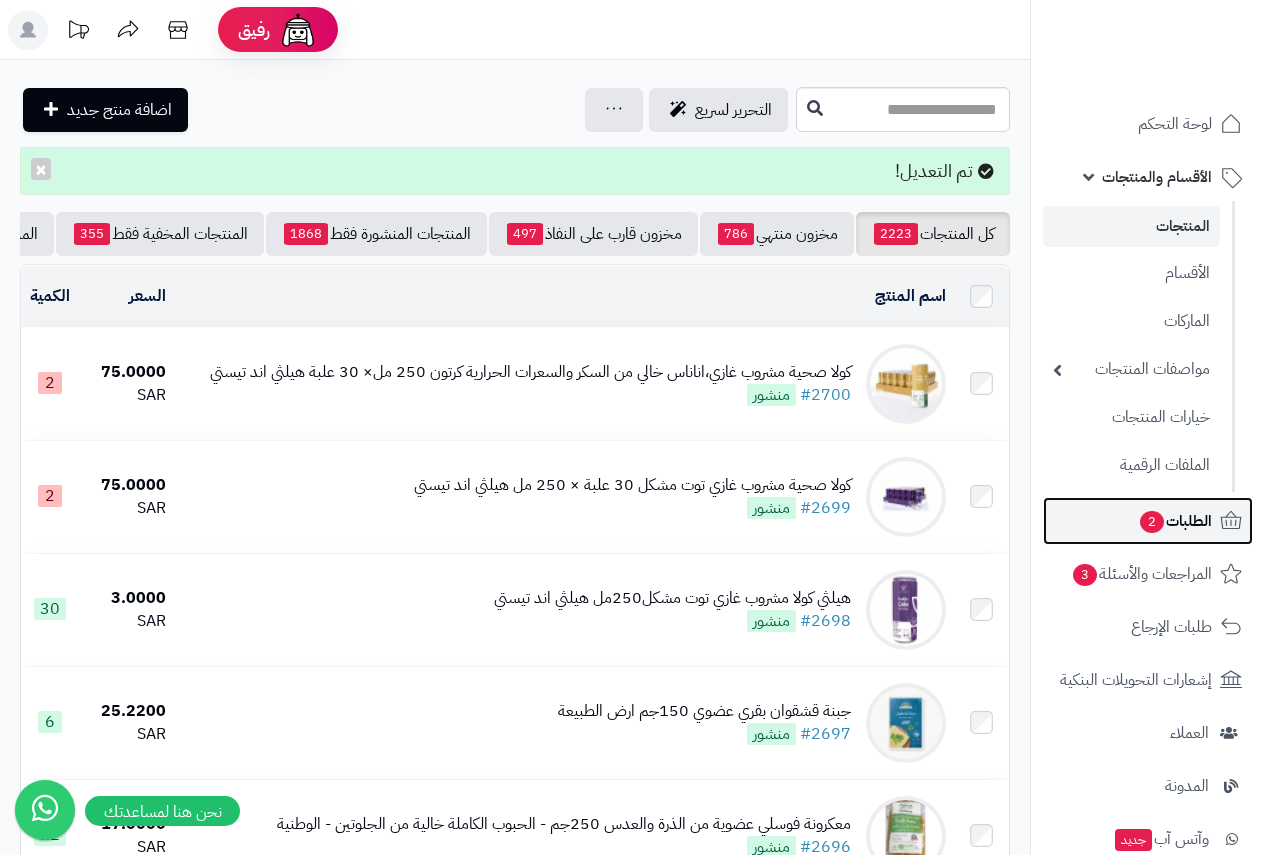 click on "2" at bounding box center (1152, 522) 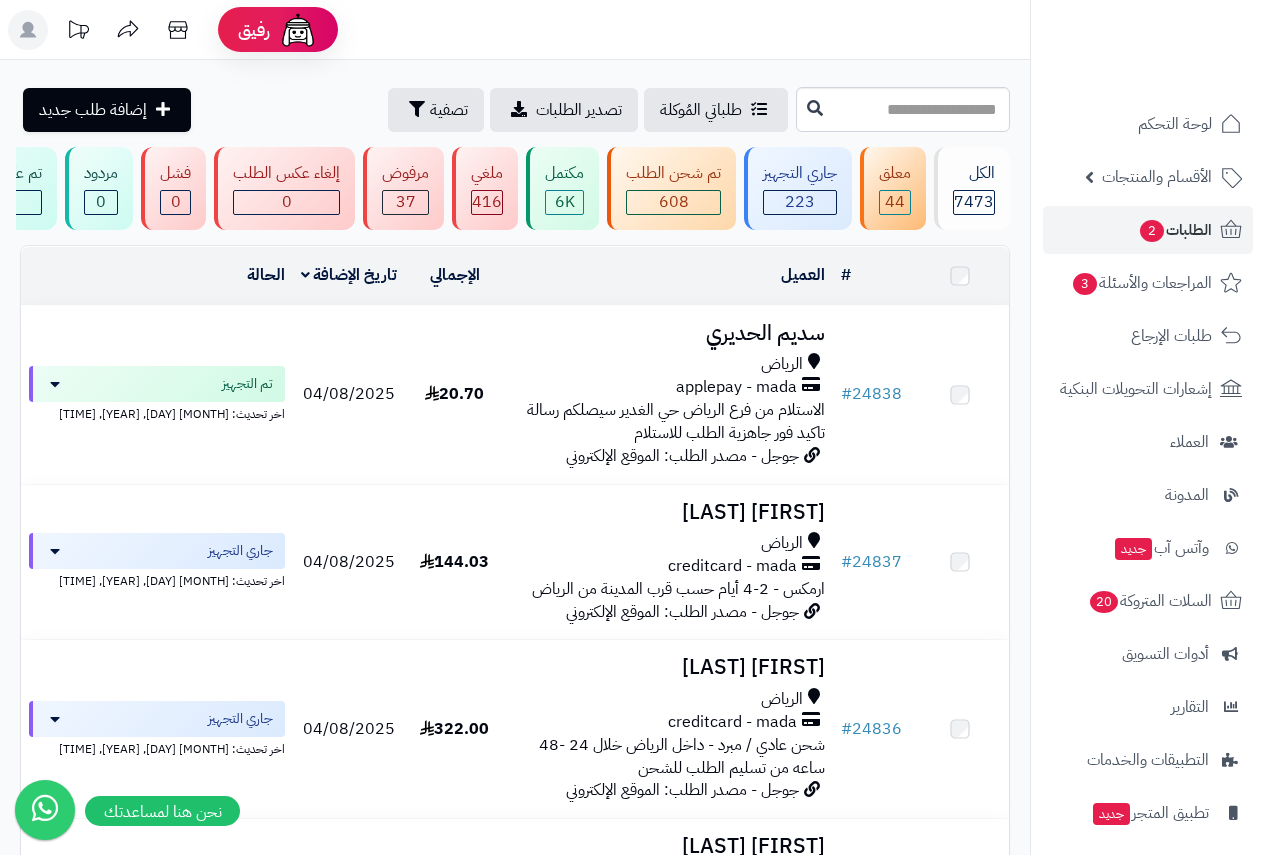 scroll, scrollTop: 0, scrollLeft: 0, axis: both 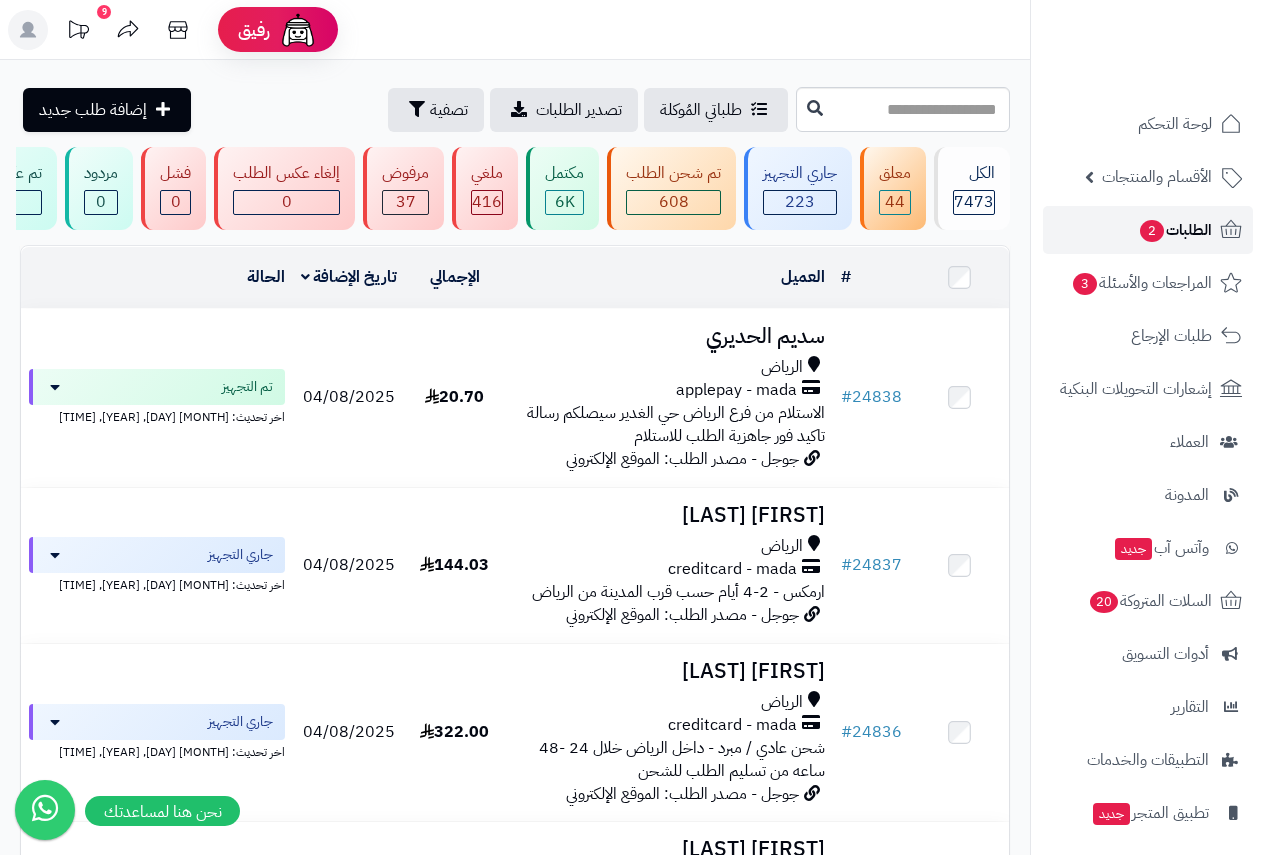 click on "2" at bounding box center (1152, 231) 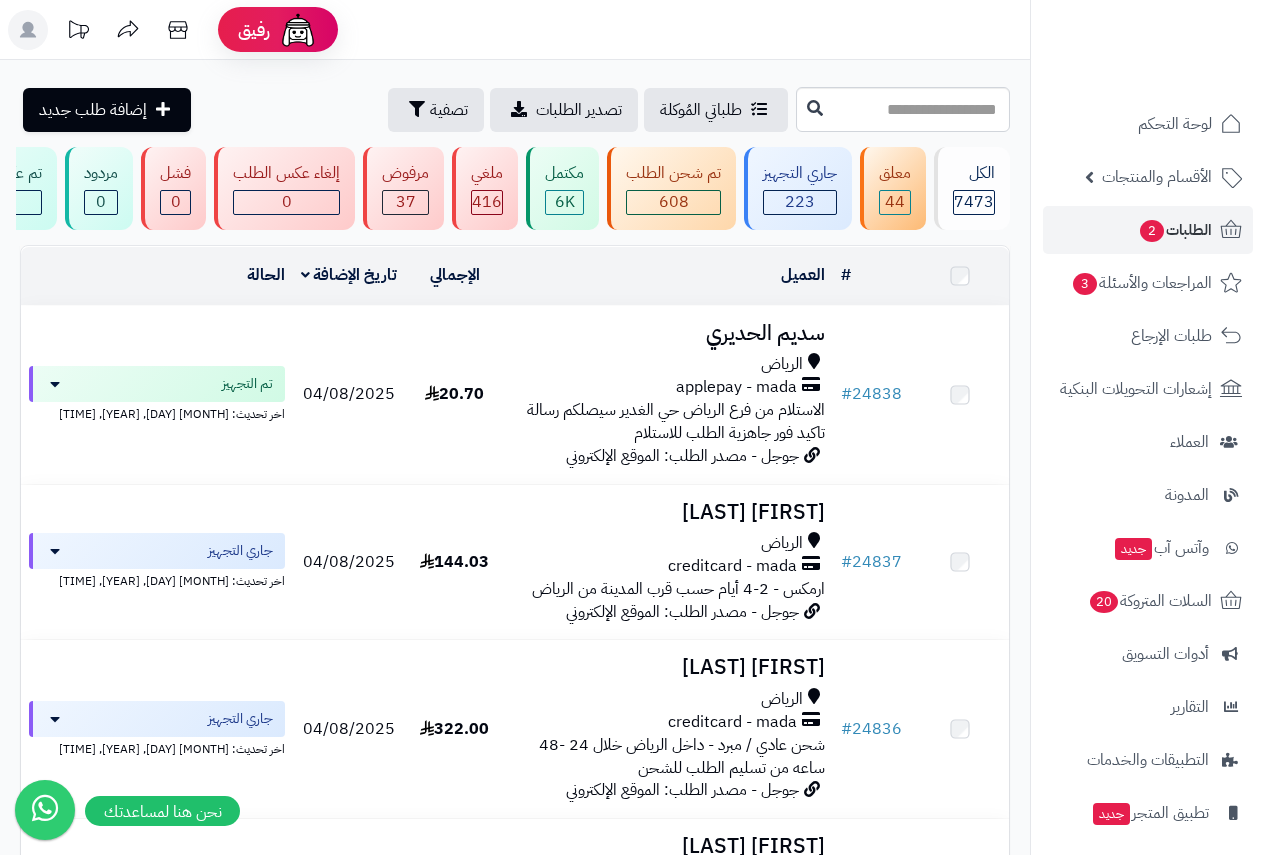 scroll, scrollTop: 0, scrollLeft: 0, axis: both 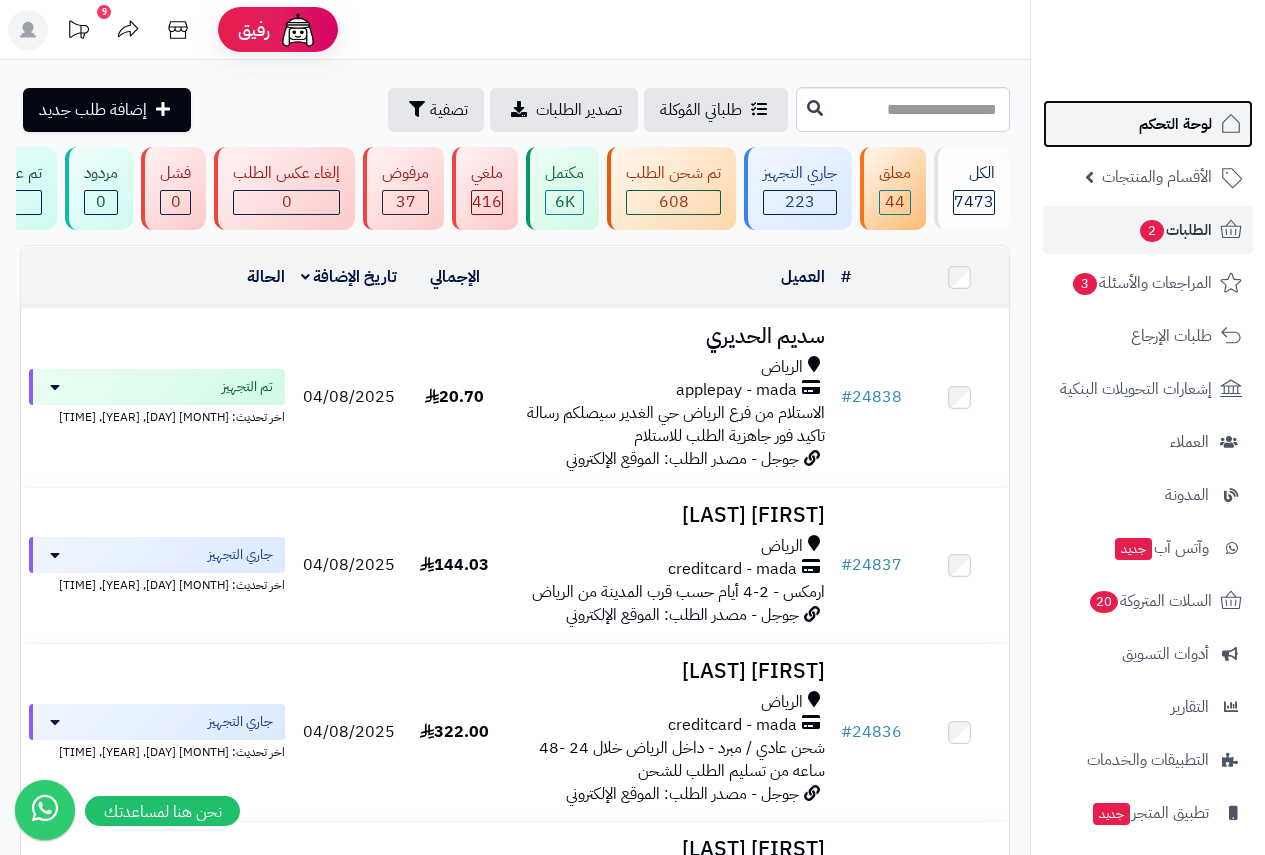 click on "لوحة التحكم" at bounding box center (1175, 124) 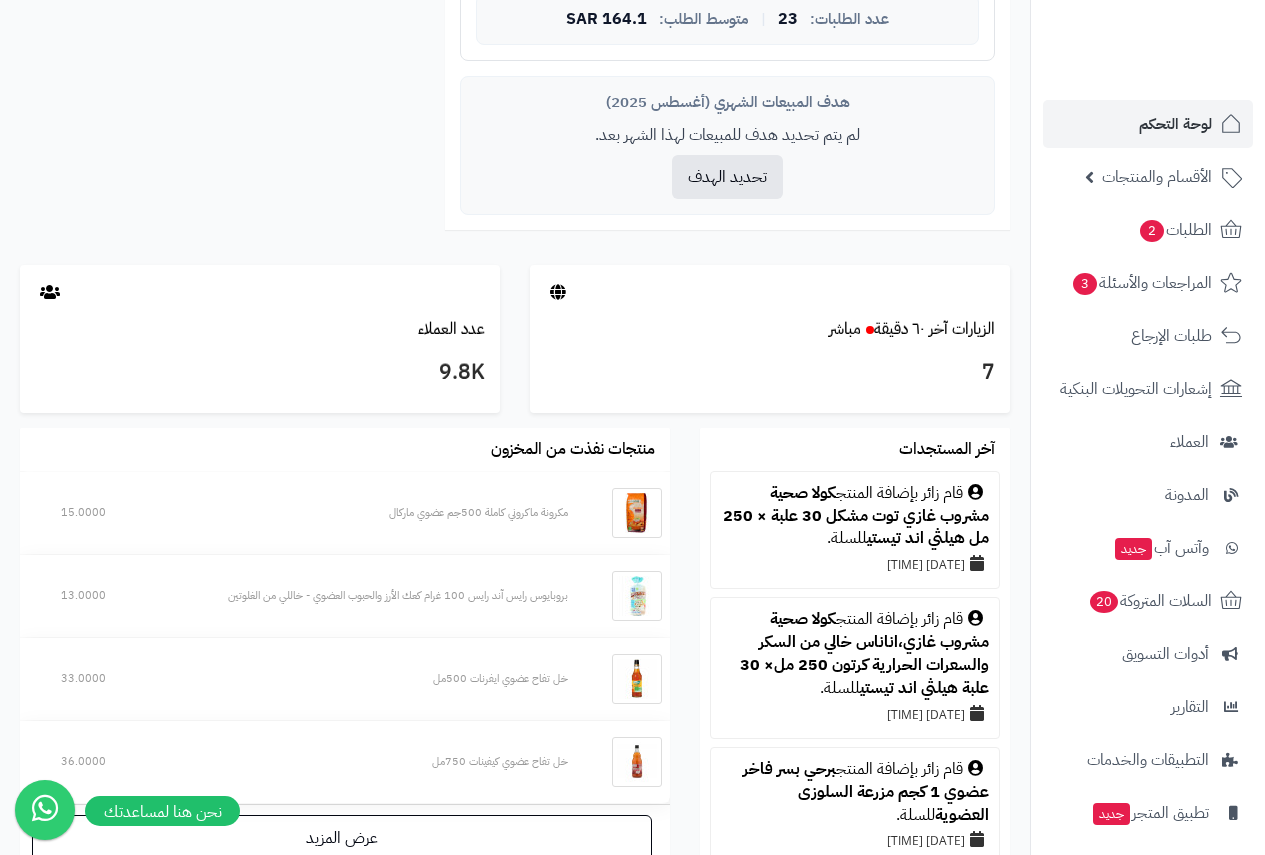 scroll, scrollTop: 900, scrollLeft: 0, axis: vertical 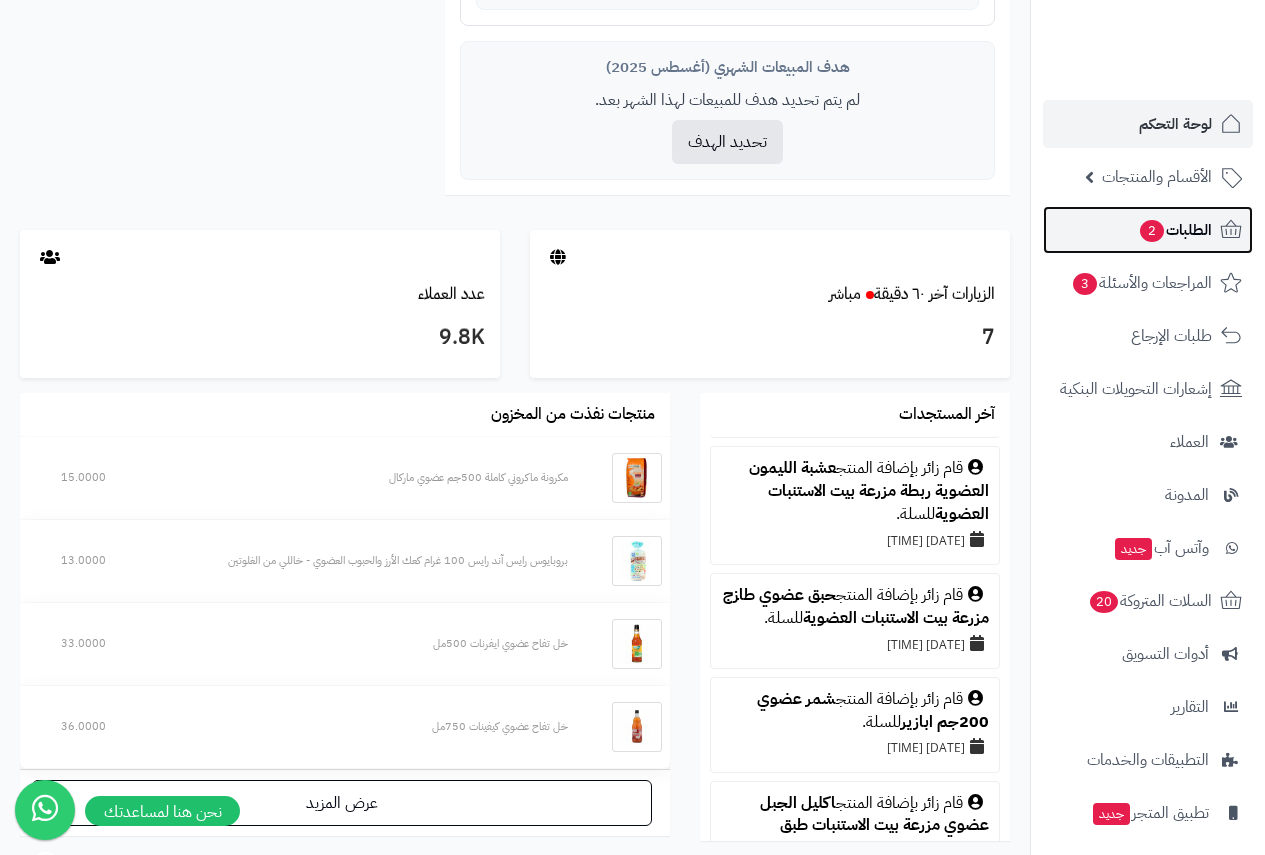 click on "الطلبات  2" at bounding box center [1175, 230] 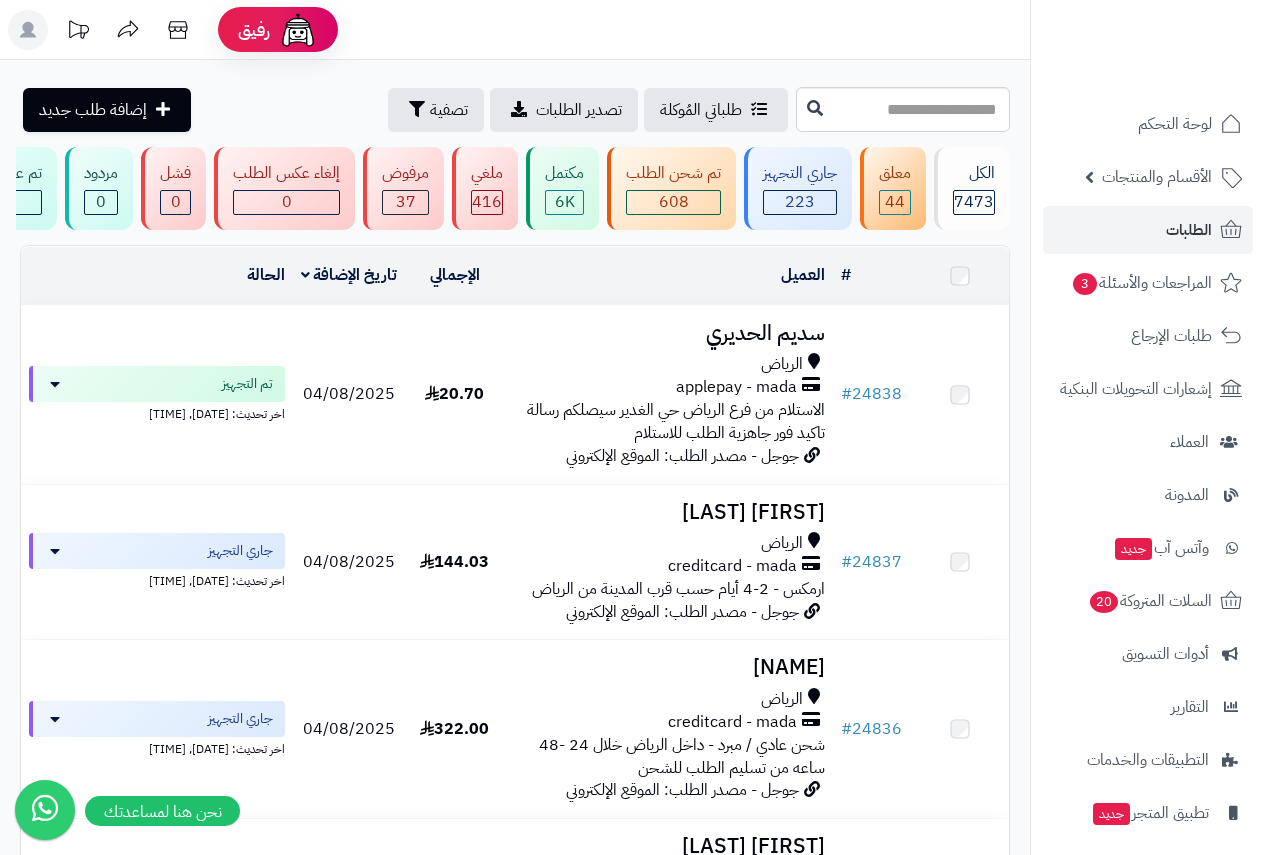scroll, scrollTop: 0, scrollLeft: 0, axis: both 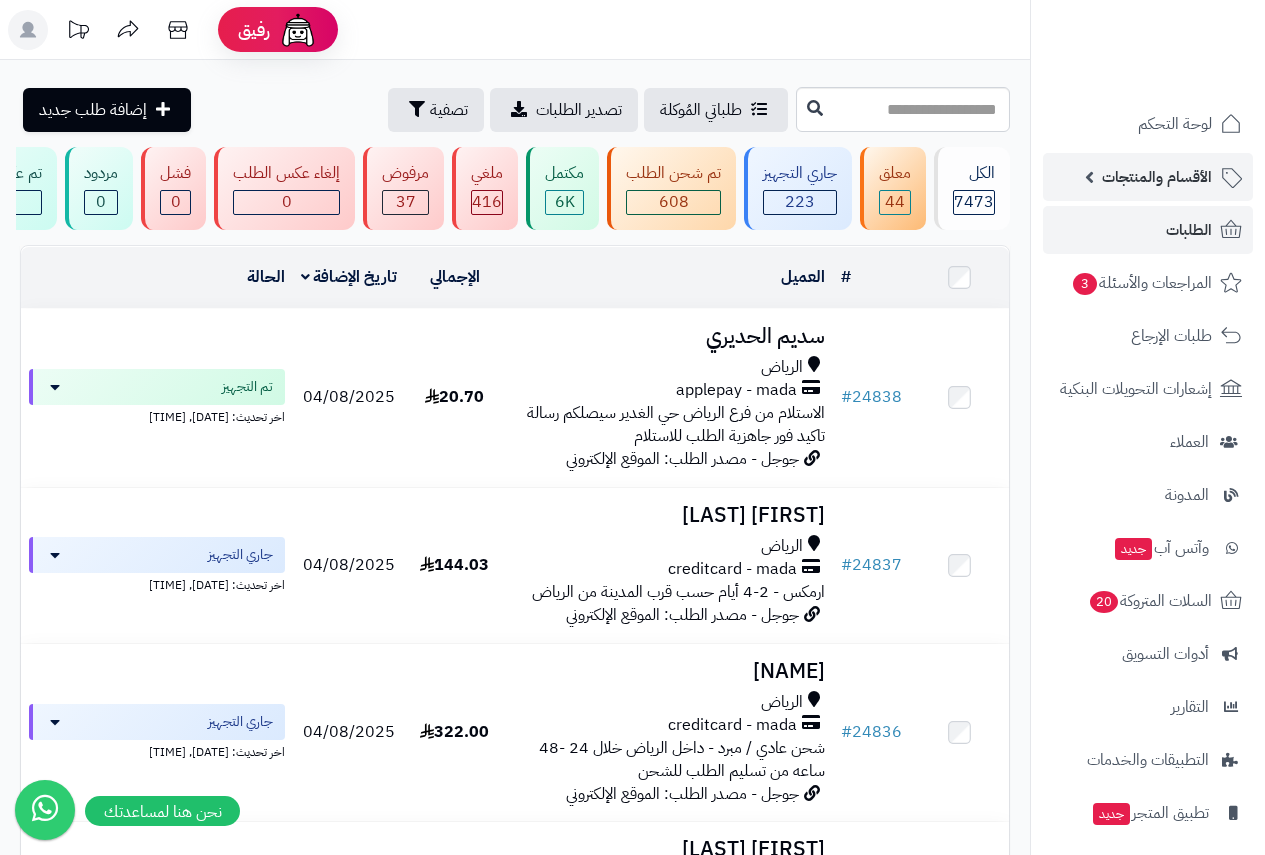 click on "الأقسام والمنتجات" at bounding box center [1157, 177] 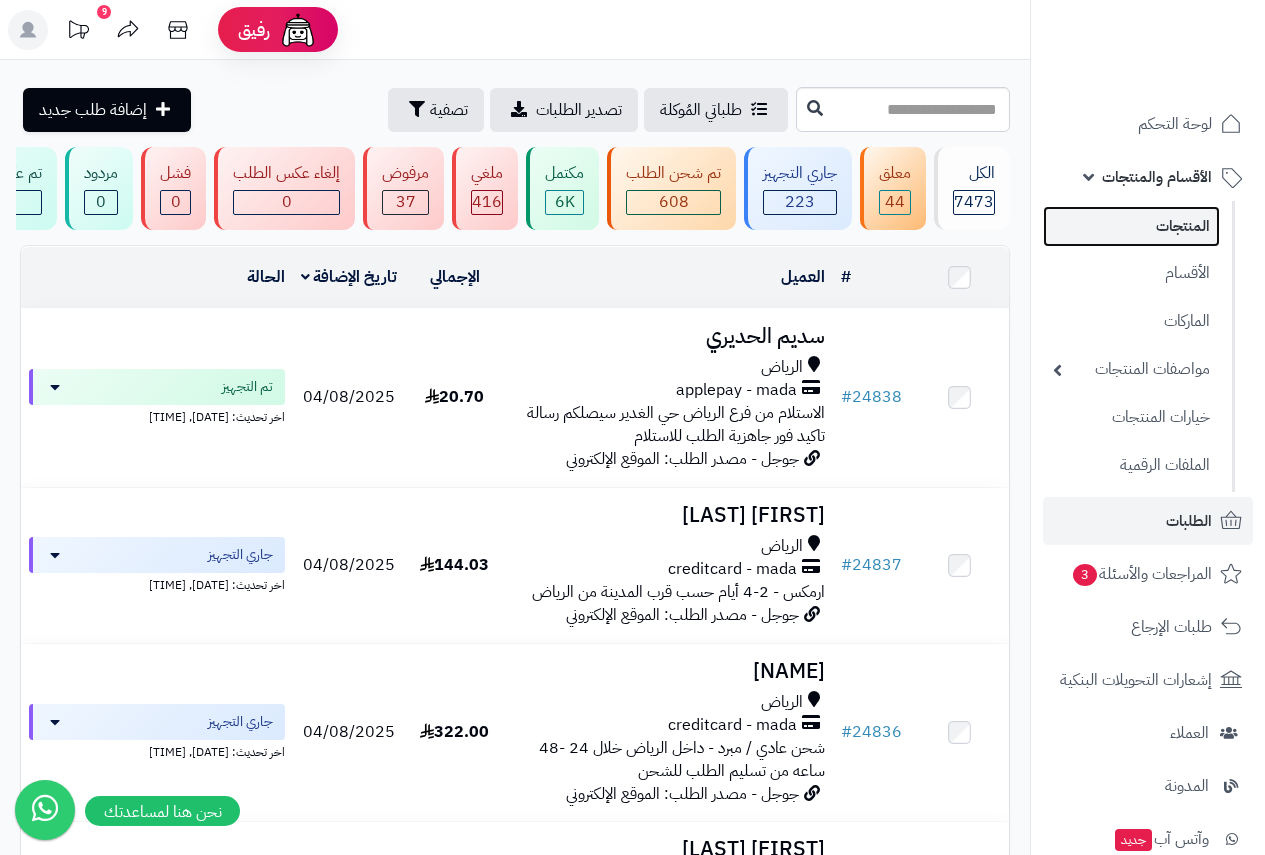 click on "المنتجات" at bounding box center (1131, 226) 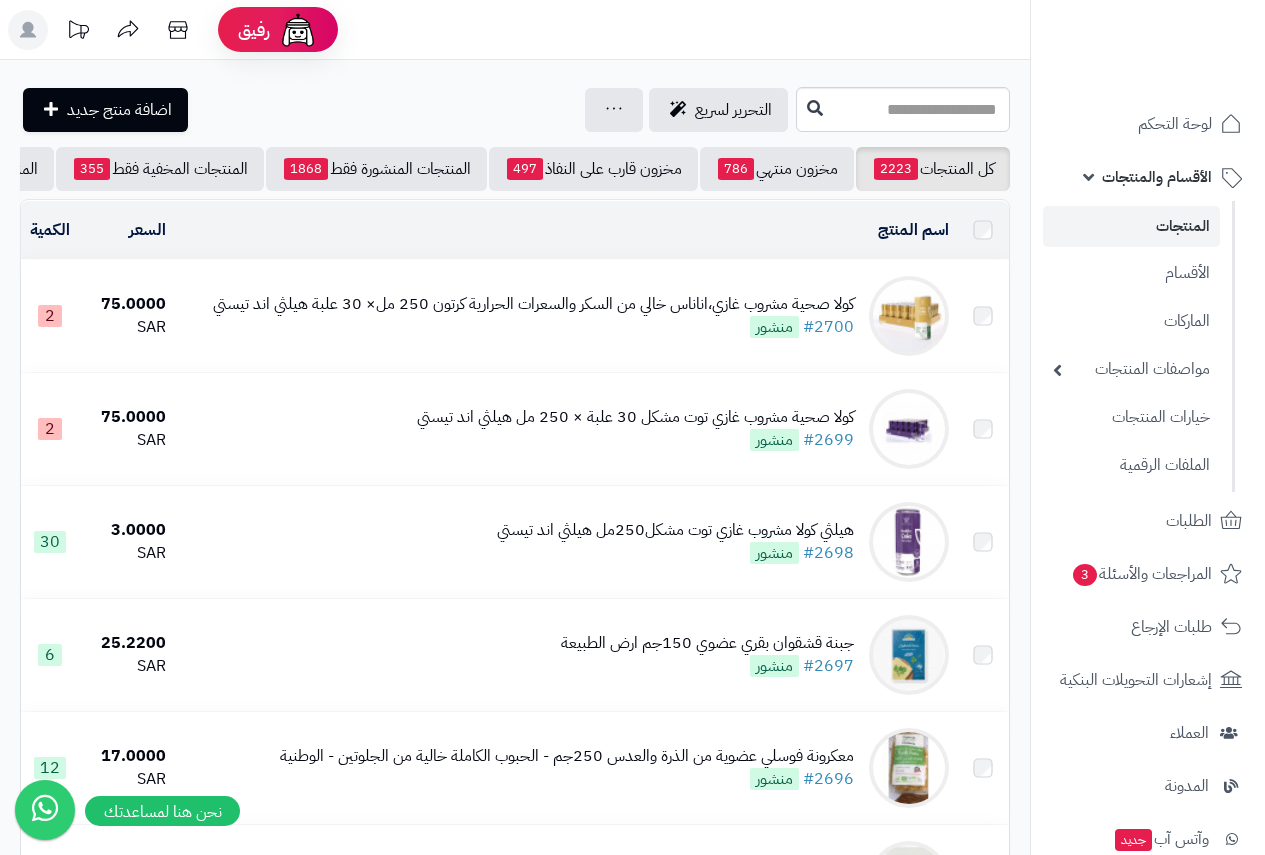scroll, scrollTop: 0, scrollLeft: 0, axis: both 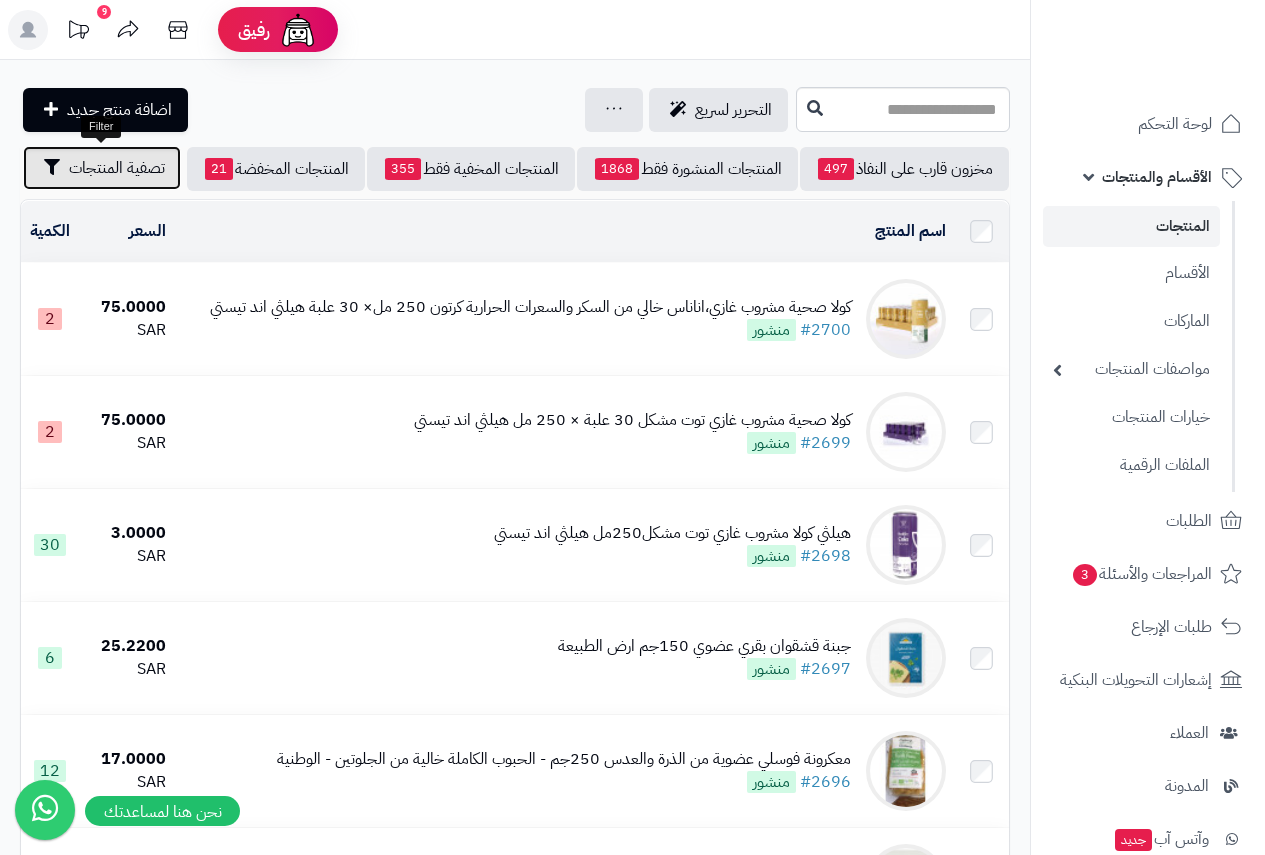 click on "تصفية المنتجات" at bounding box center [117, 168] 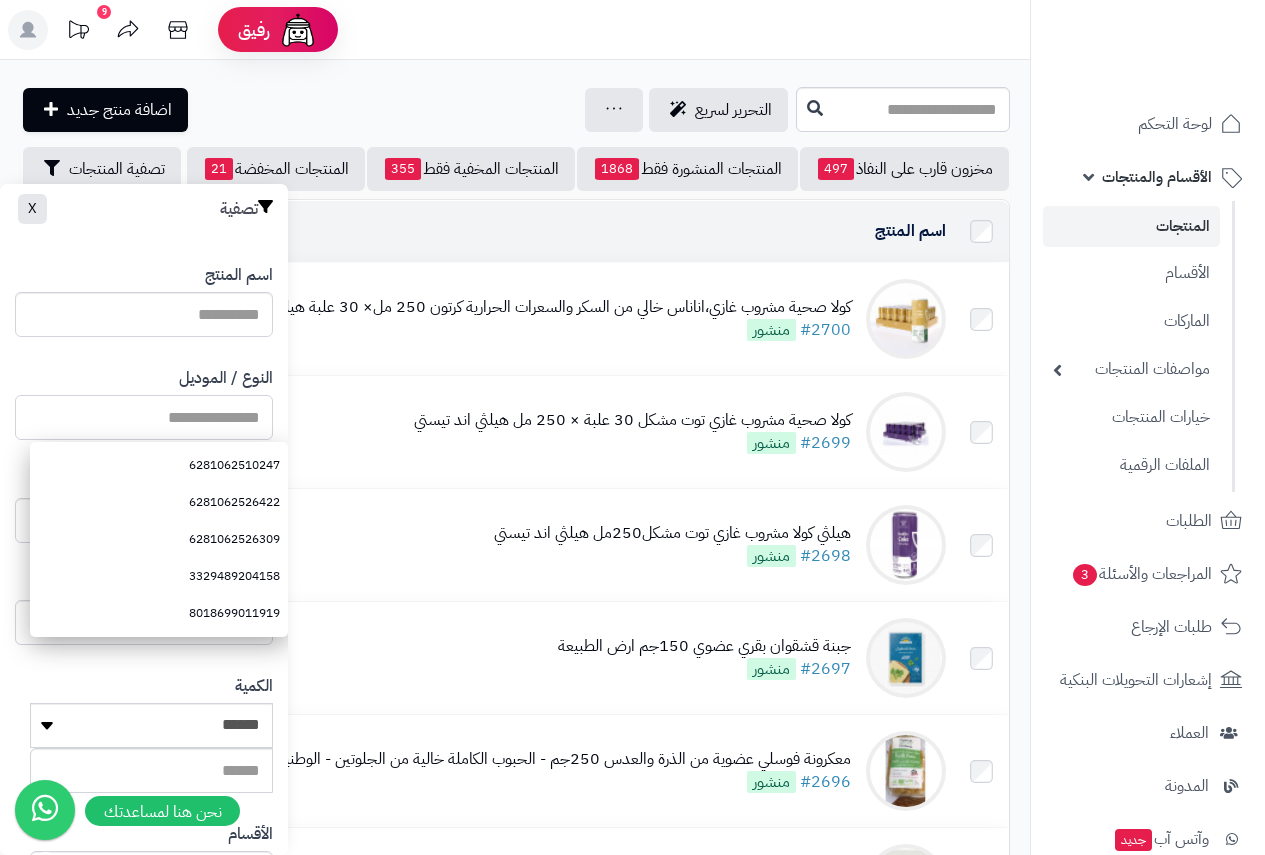 paste on "**********" 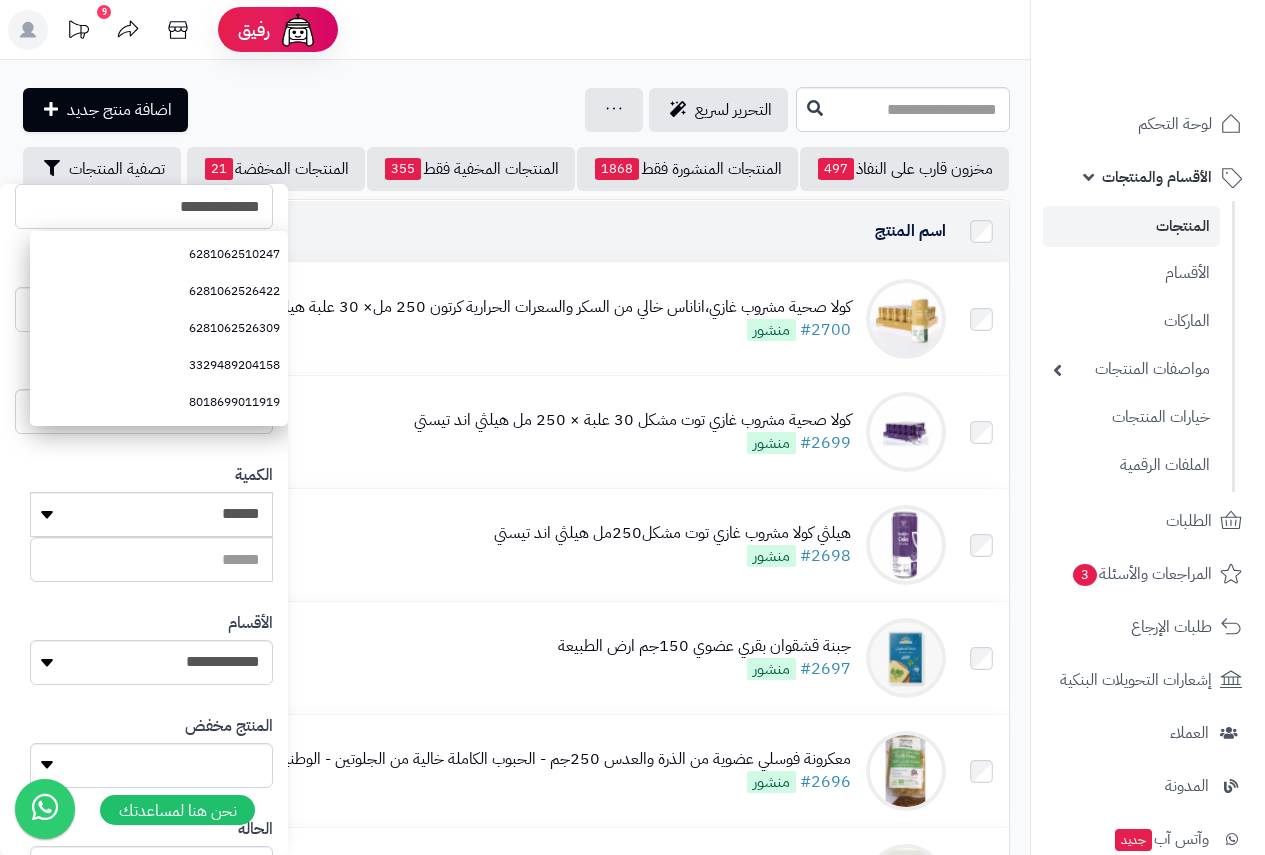 scroll, scrollTop: 368, scrollLeft: 0, axis: vertical 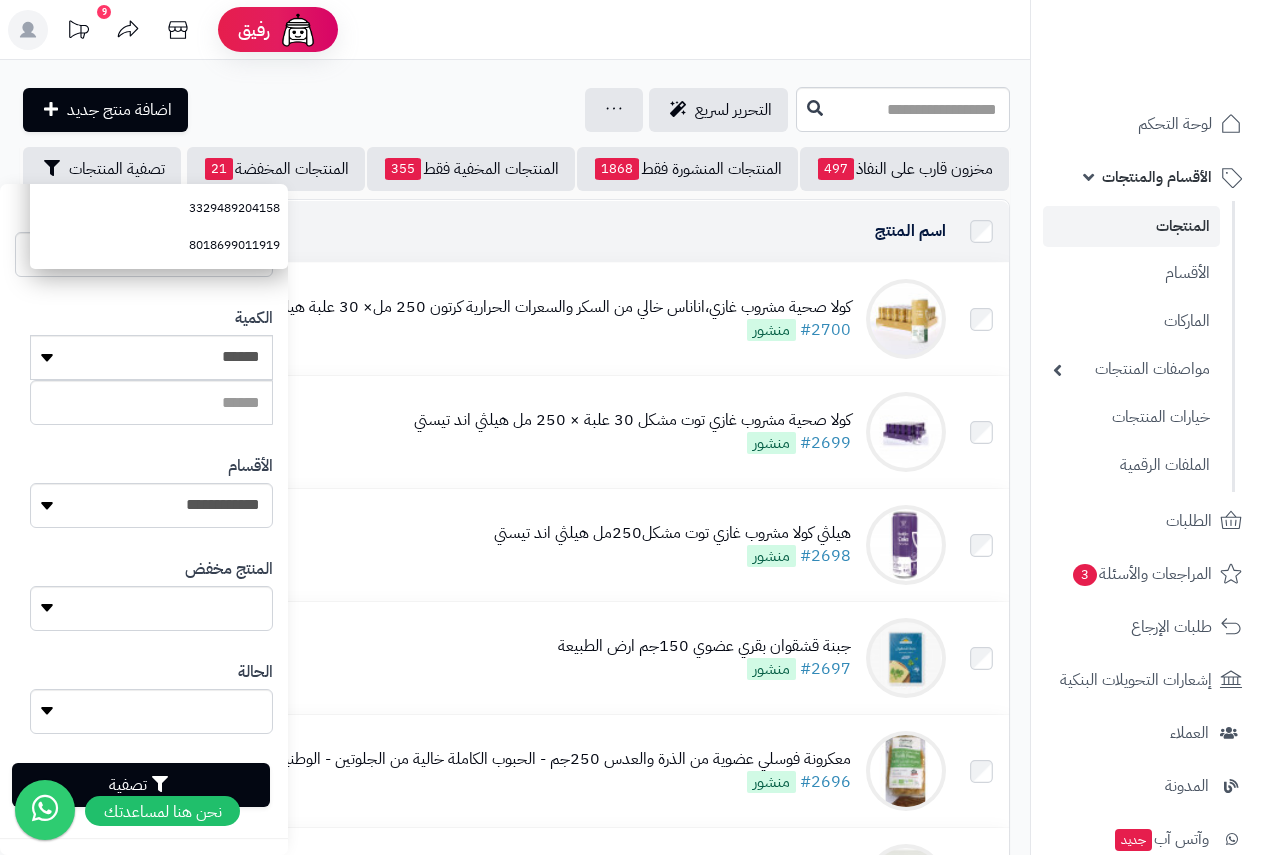 type on "**********" 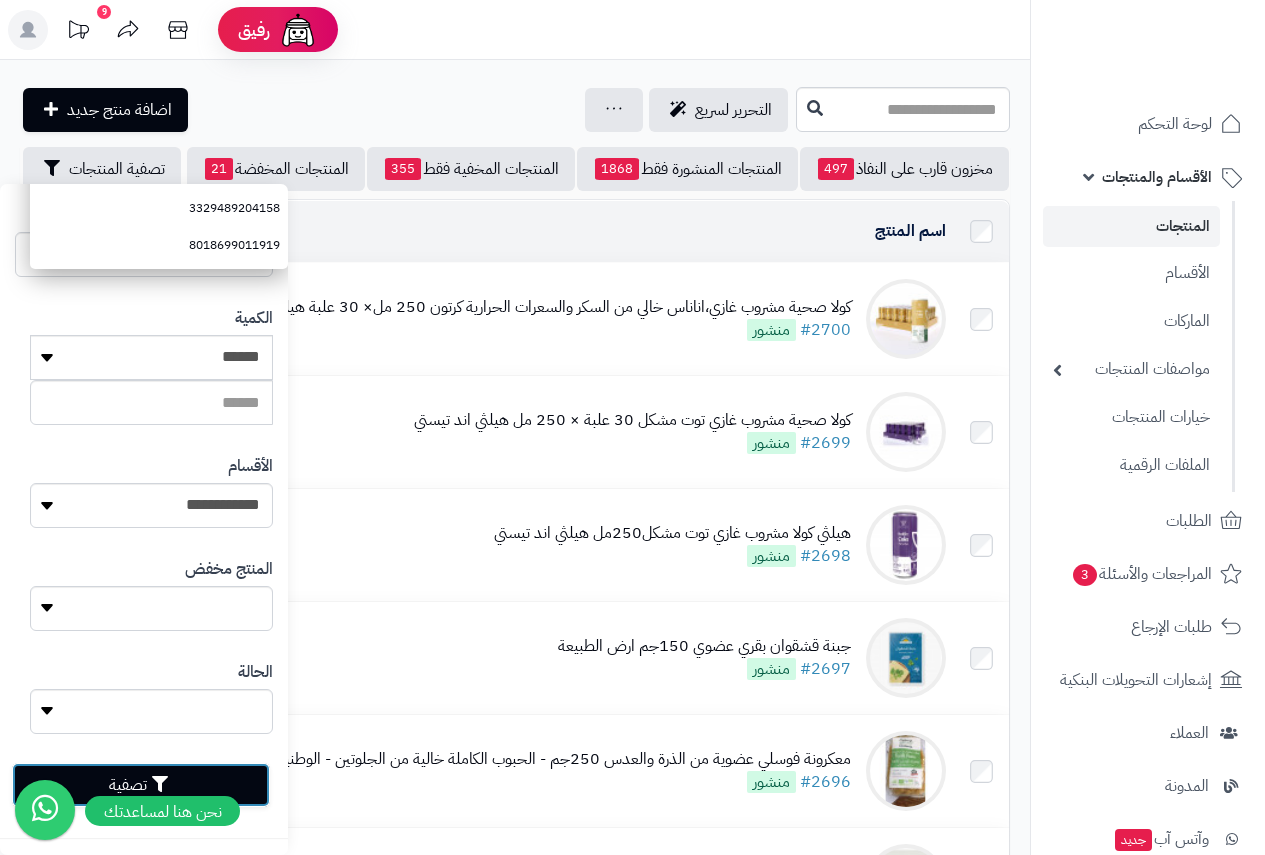 click on "تصفية" at bounding box center (141, 785) 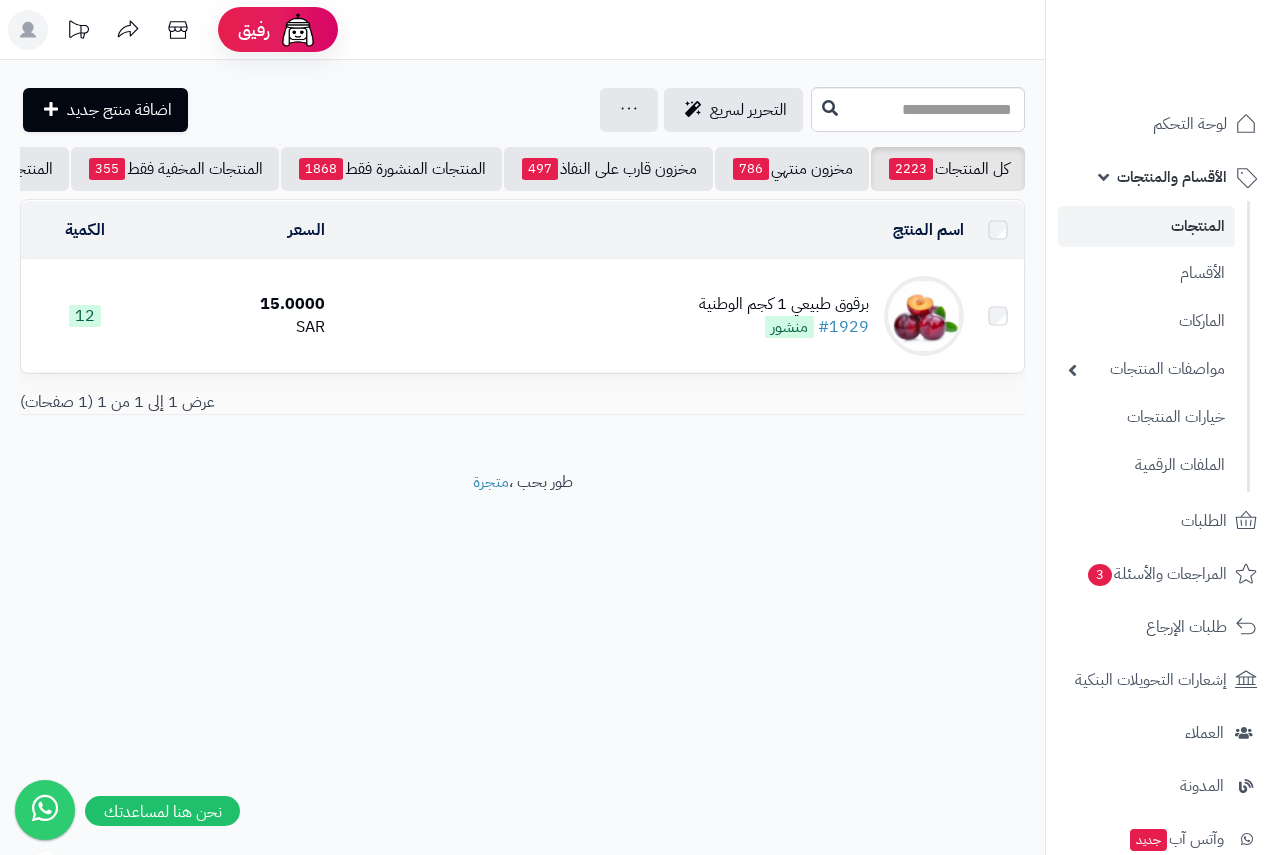 scroll, scrollTop: 0, scrollLeft: 0, axis: both 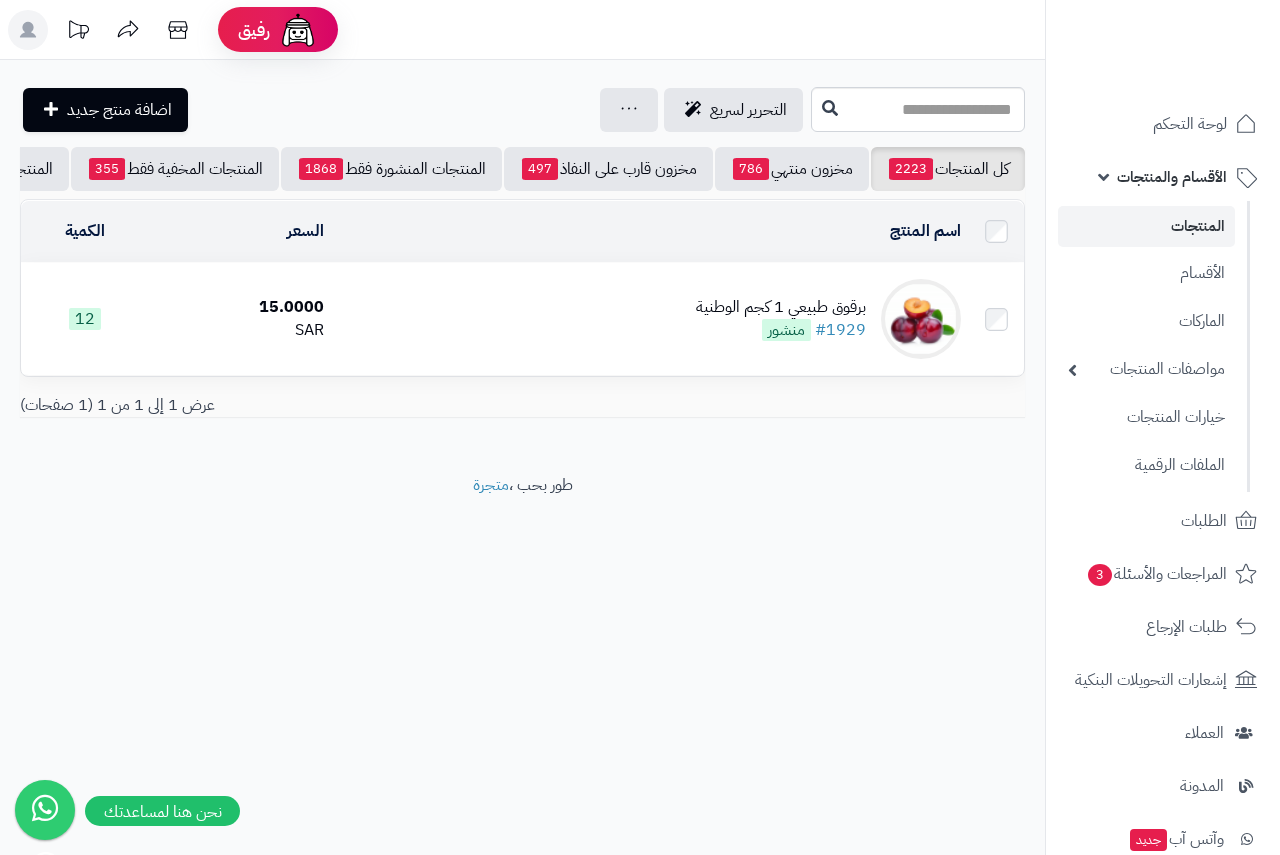 click on "برقوق طبيعي 1 كجم الوطنية" at bounding box center (781, 307) 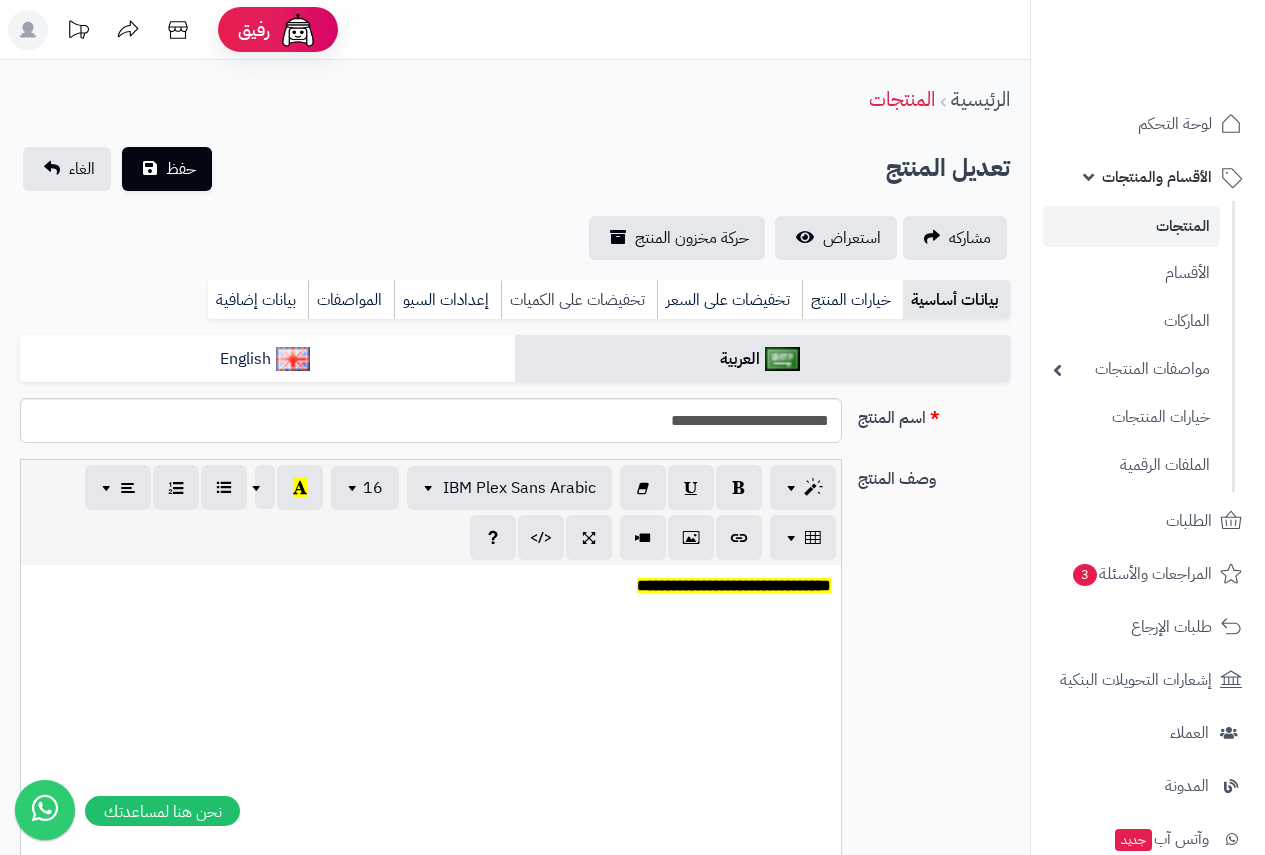scroll, scrollTop: 0, scrollLeft: 0, axis: both 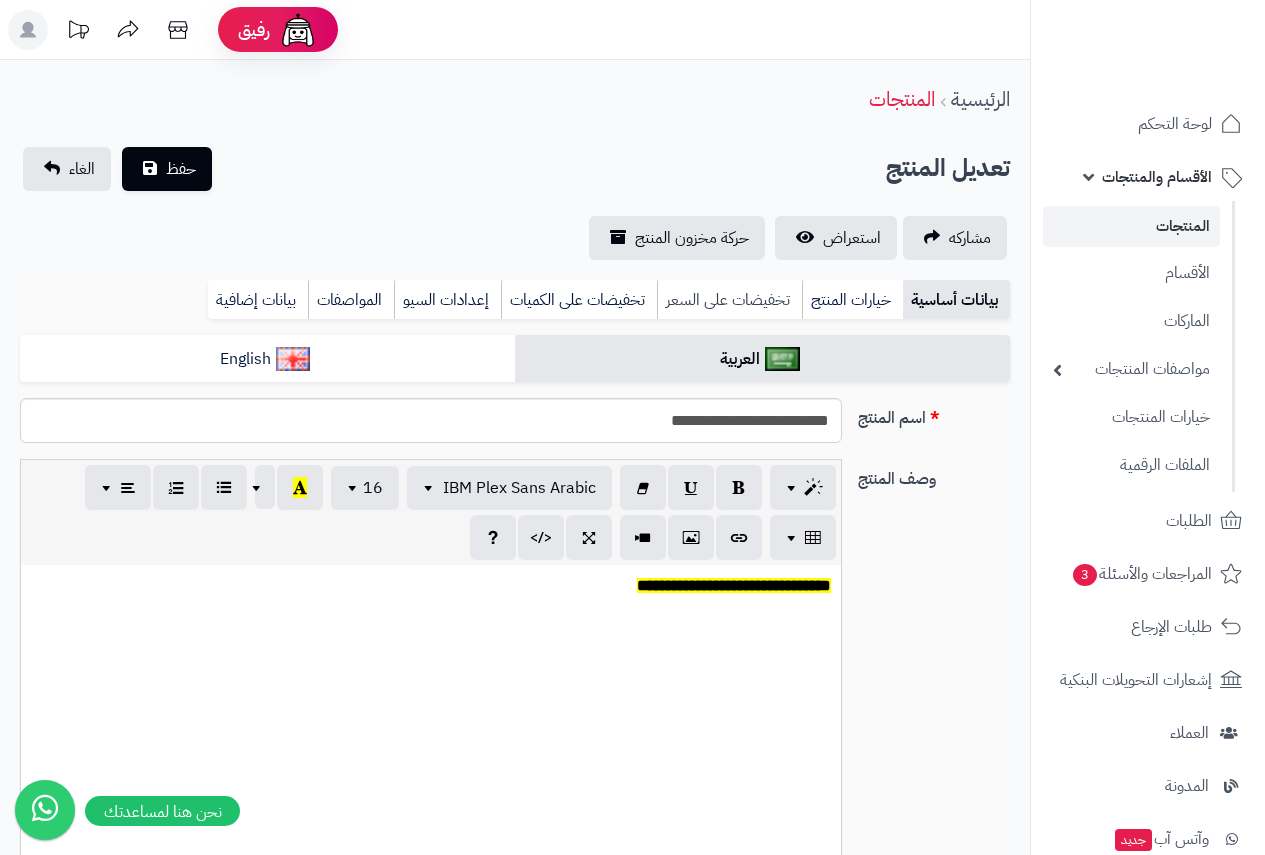 click on "تخفيضات على السعر" at bounding box center (729, 300) 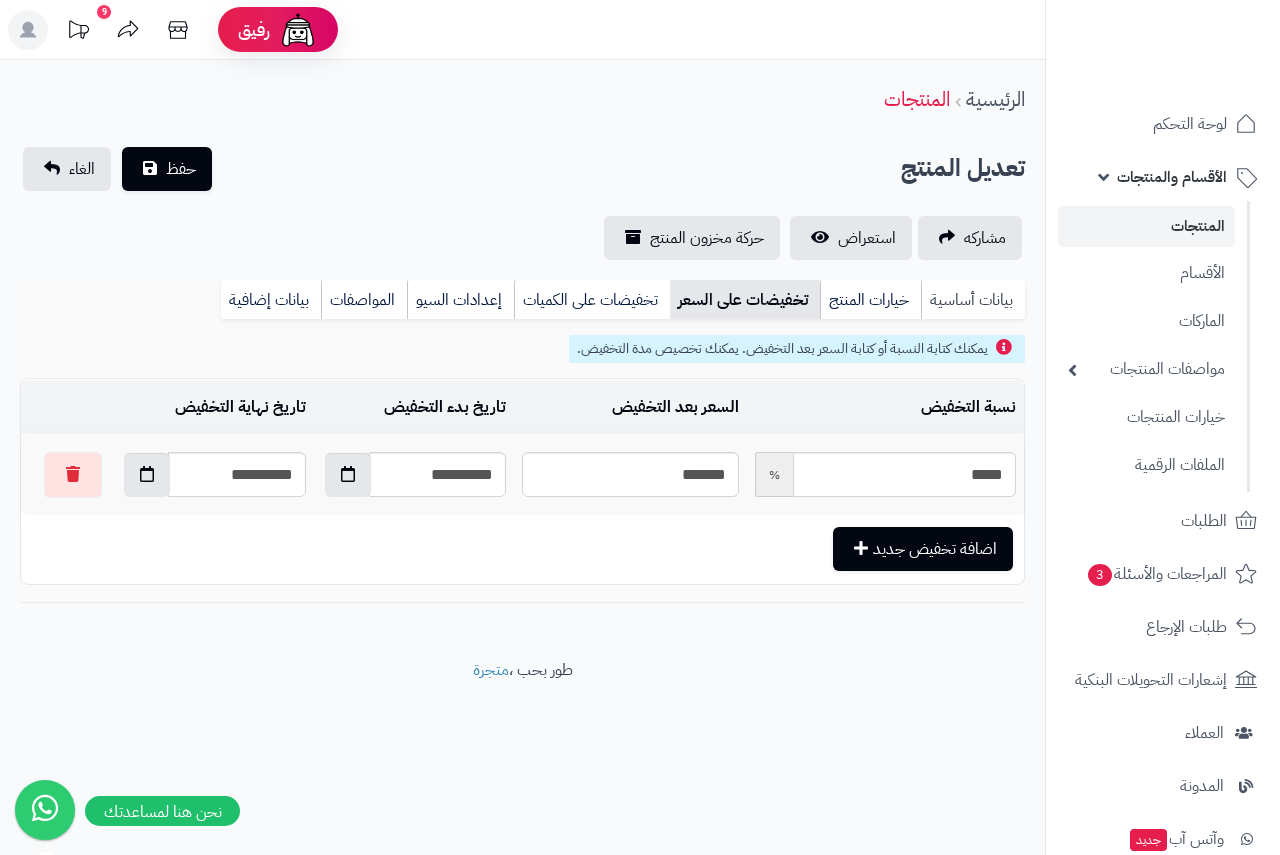 click on "بيانات أساسية" at bounding box center (973, 300) 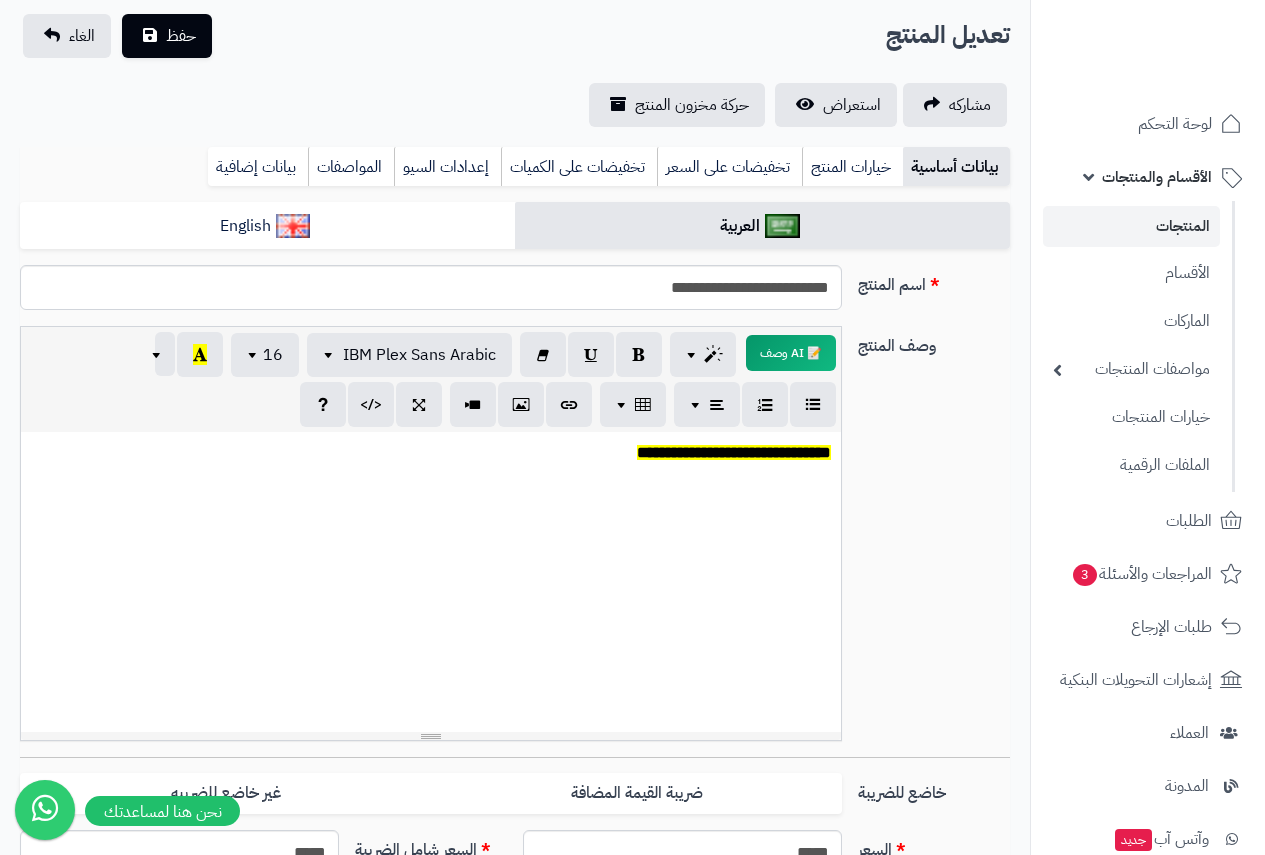 scroll, scrollTop: 500, scrollLeft: 0, axis: vertical 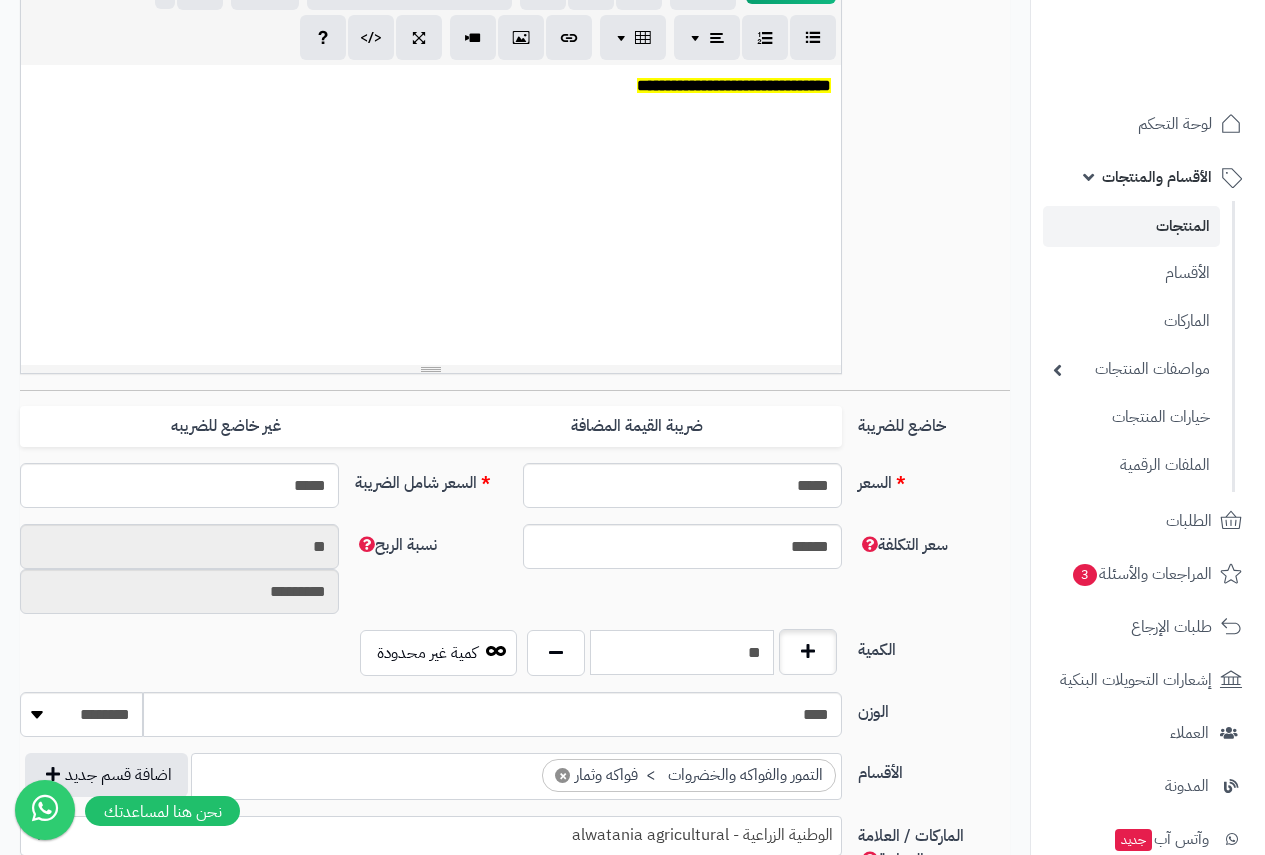 drag, startPoint x: 726, startPoint y: 661, endPoint x: 810, endPoint y: 650, distance: 84.71718 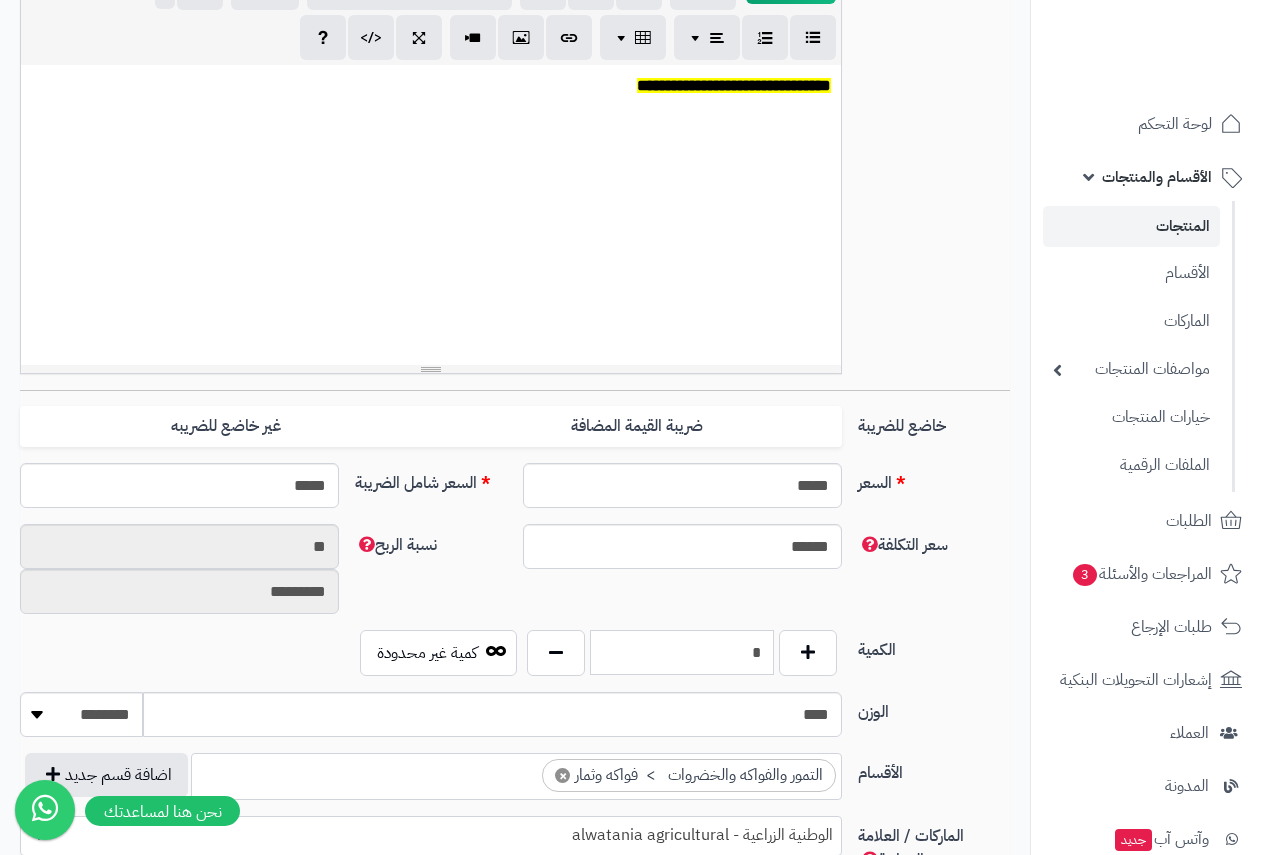 scroll, scrollTop: 0, scrollLeft: 0, axis: both 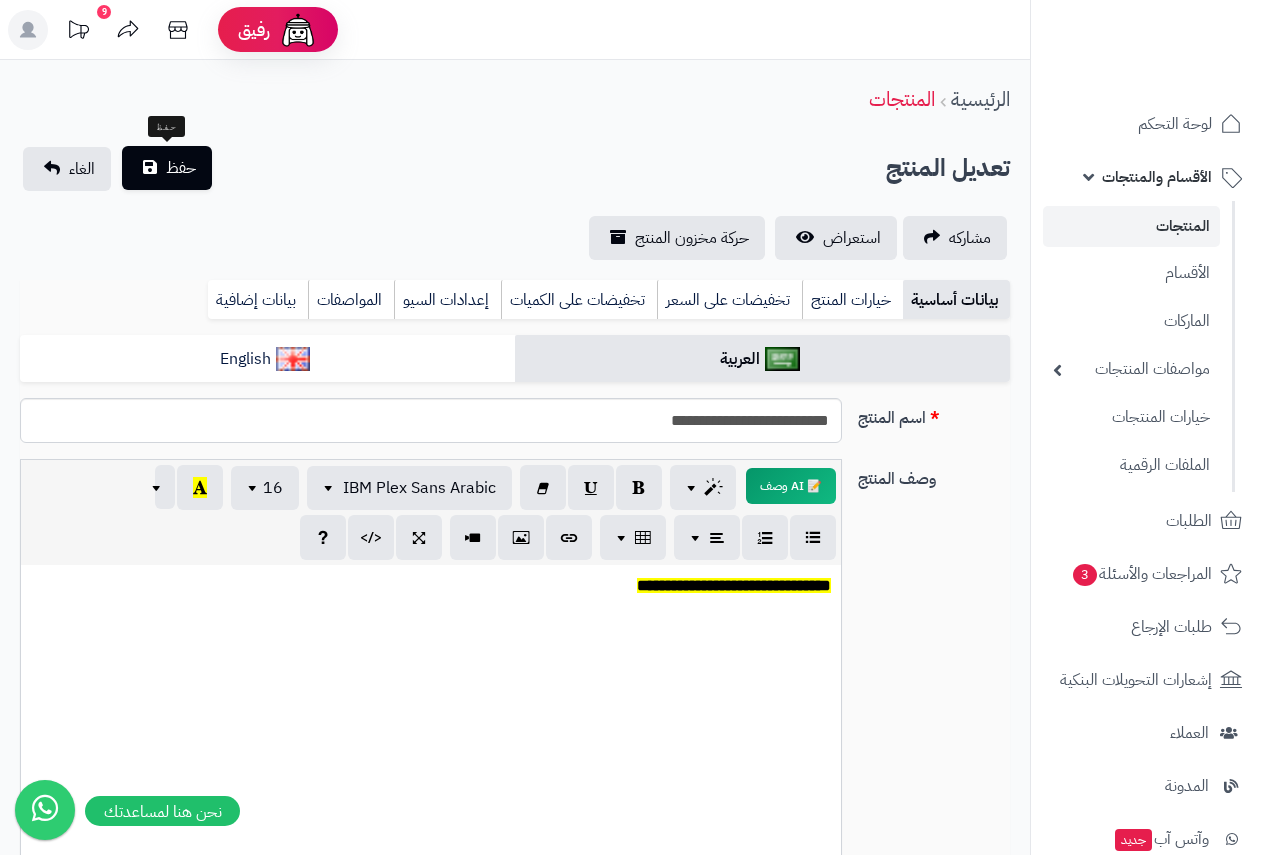 type on "*" 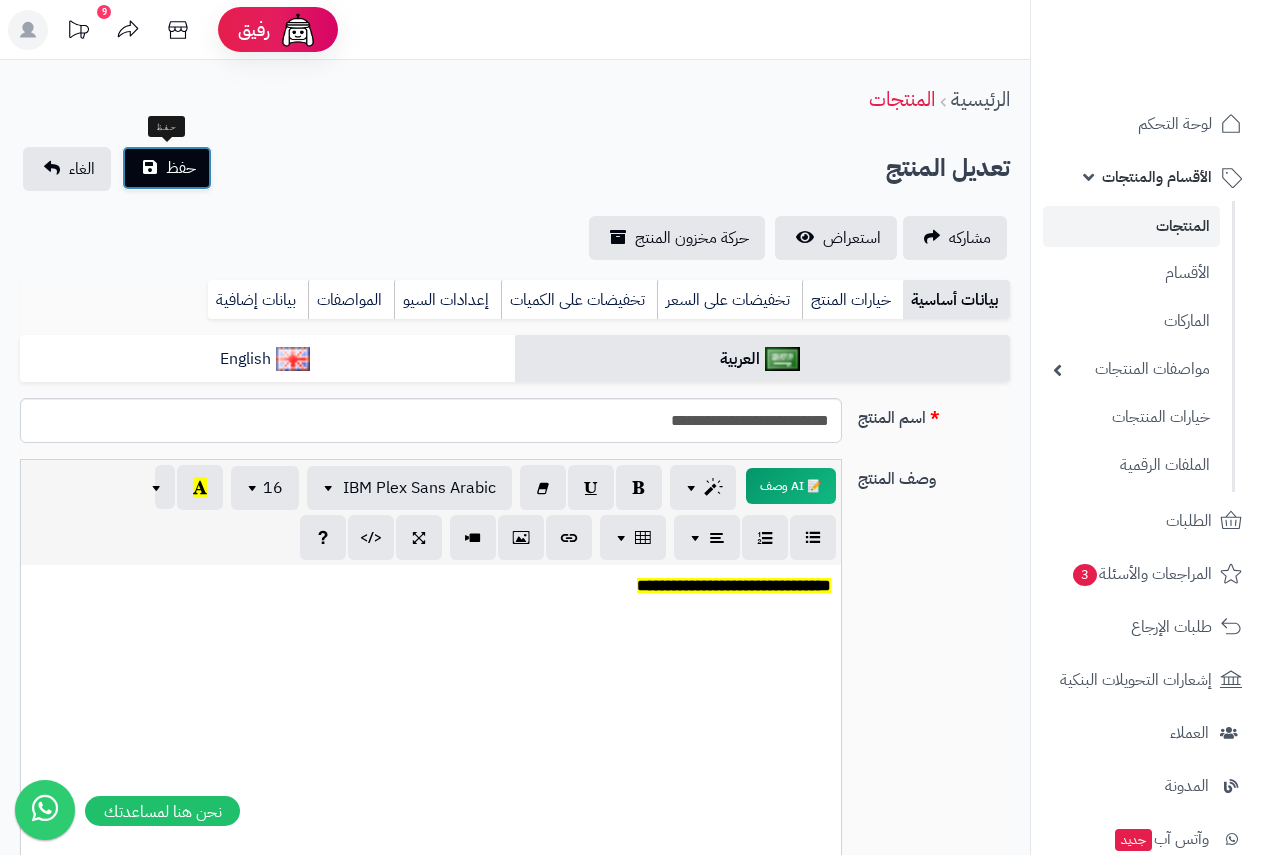 click on "حفظ" at bounding box center (181, 168) 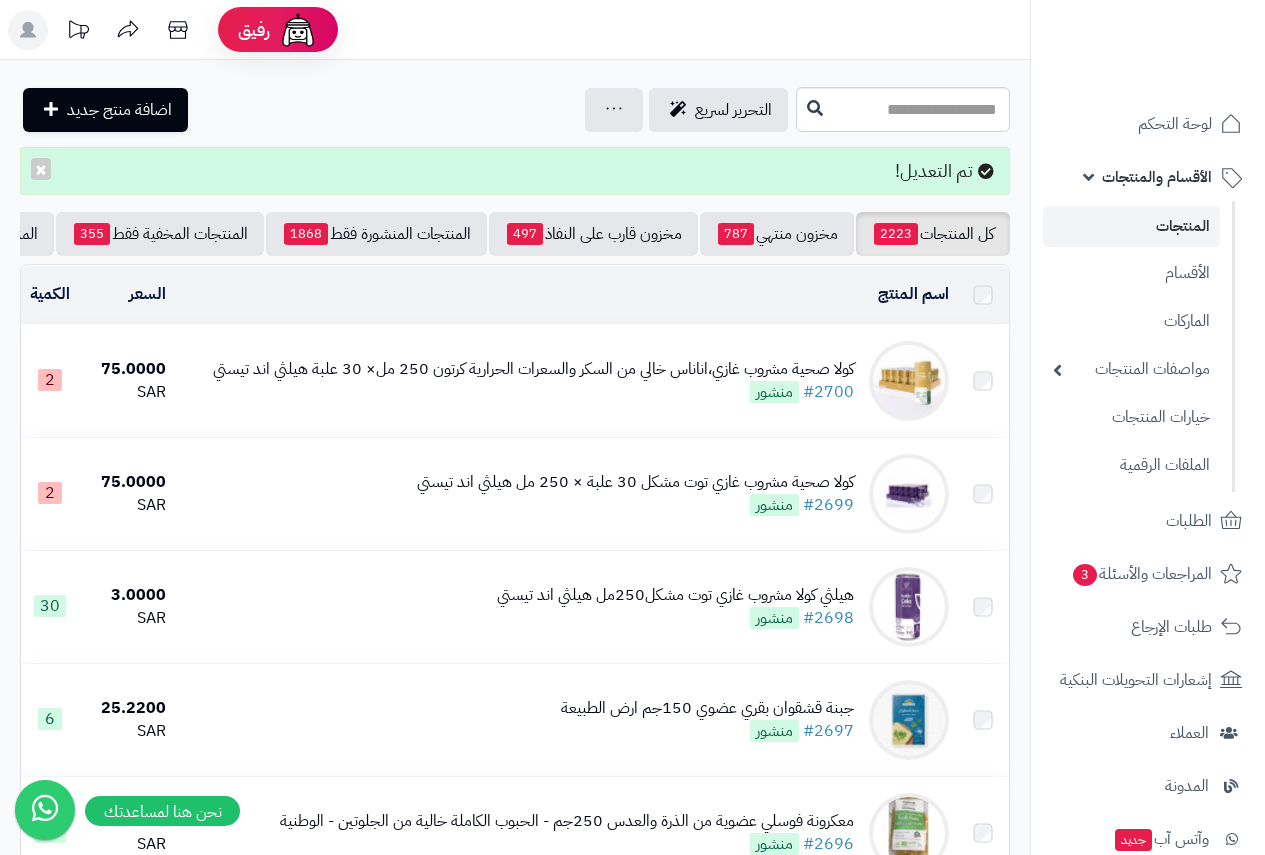 scroll, scrollTop: 0, scrollLeft: 0, axis: both 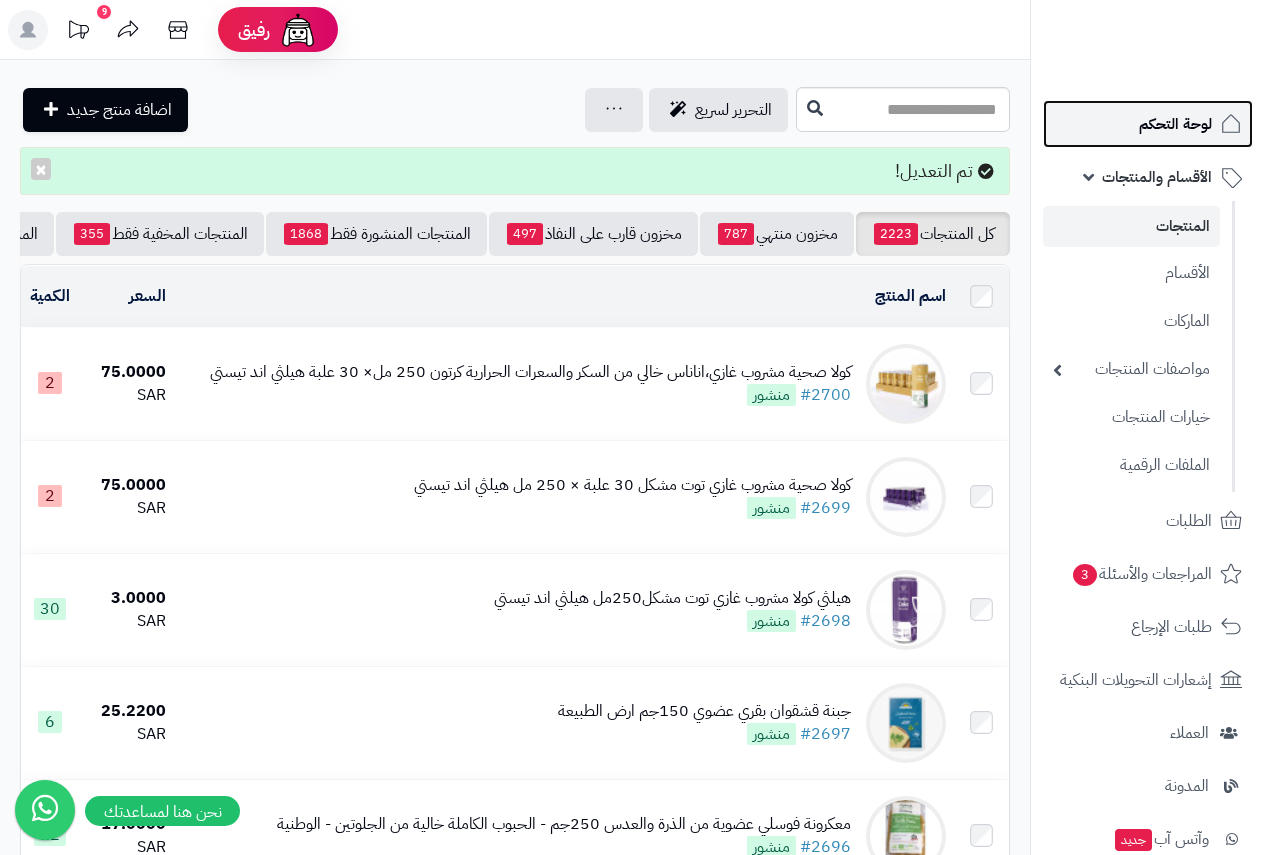 click on "لوحة التحكم" at bounding box center [1148, 124] 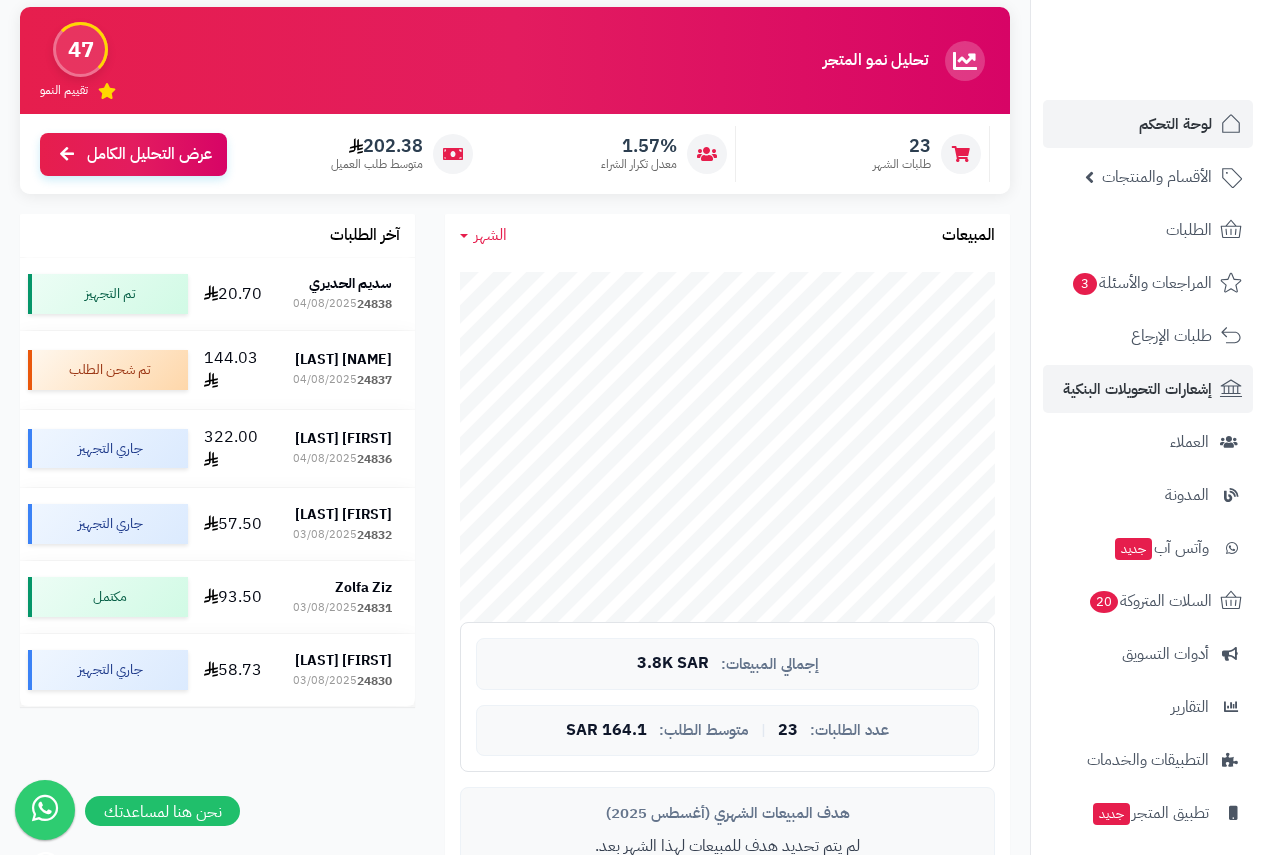scroll, scrollTop: 0, scrollLeft: 0, axis: both 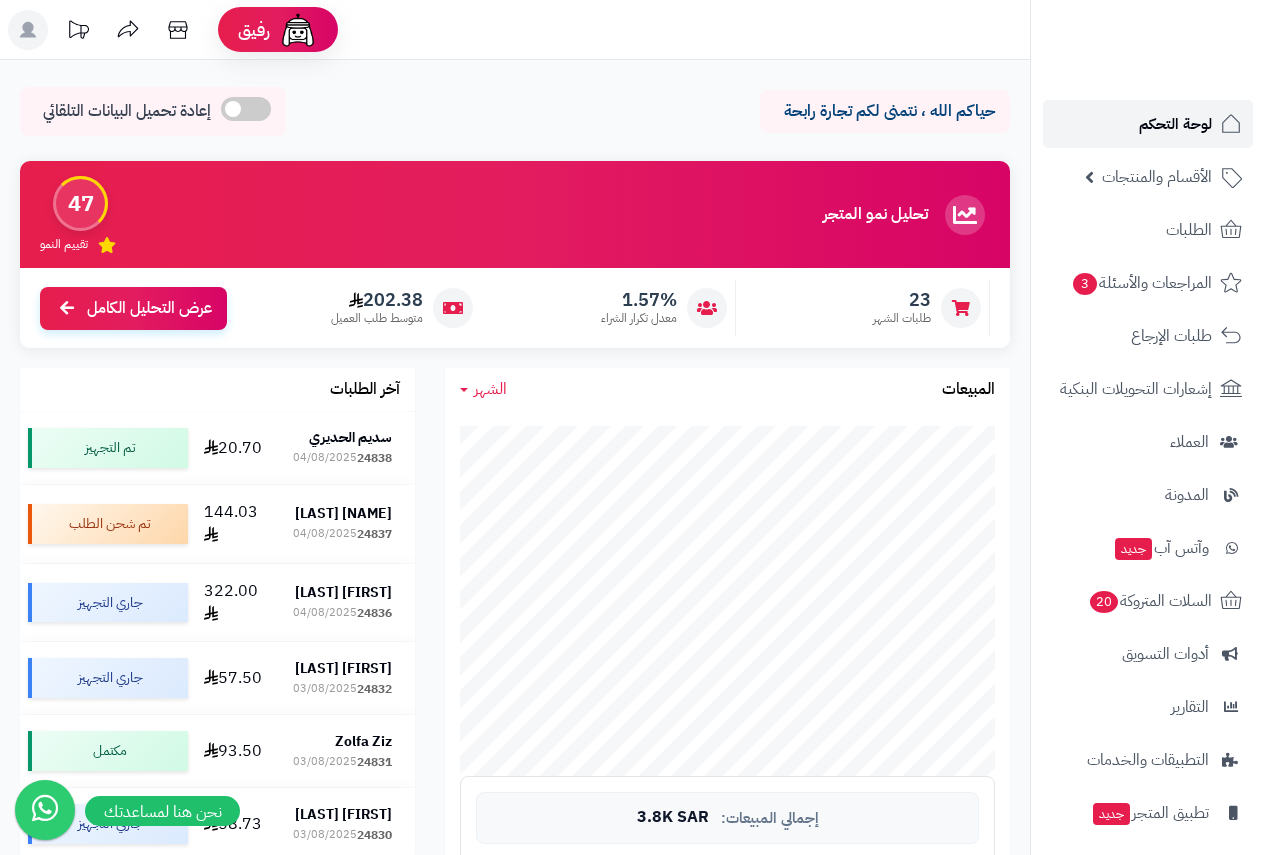 click on "لوحة التحكم" at bounding box center [1175, 124] 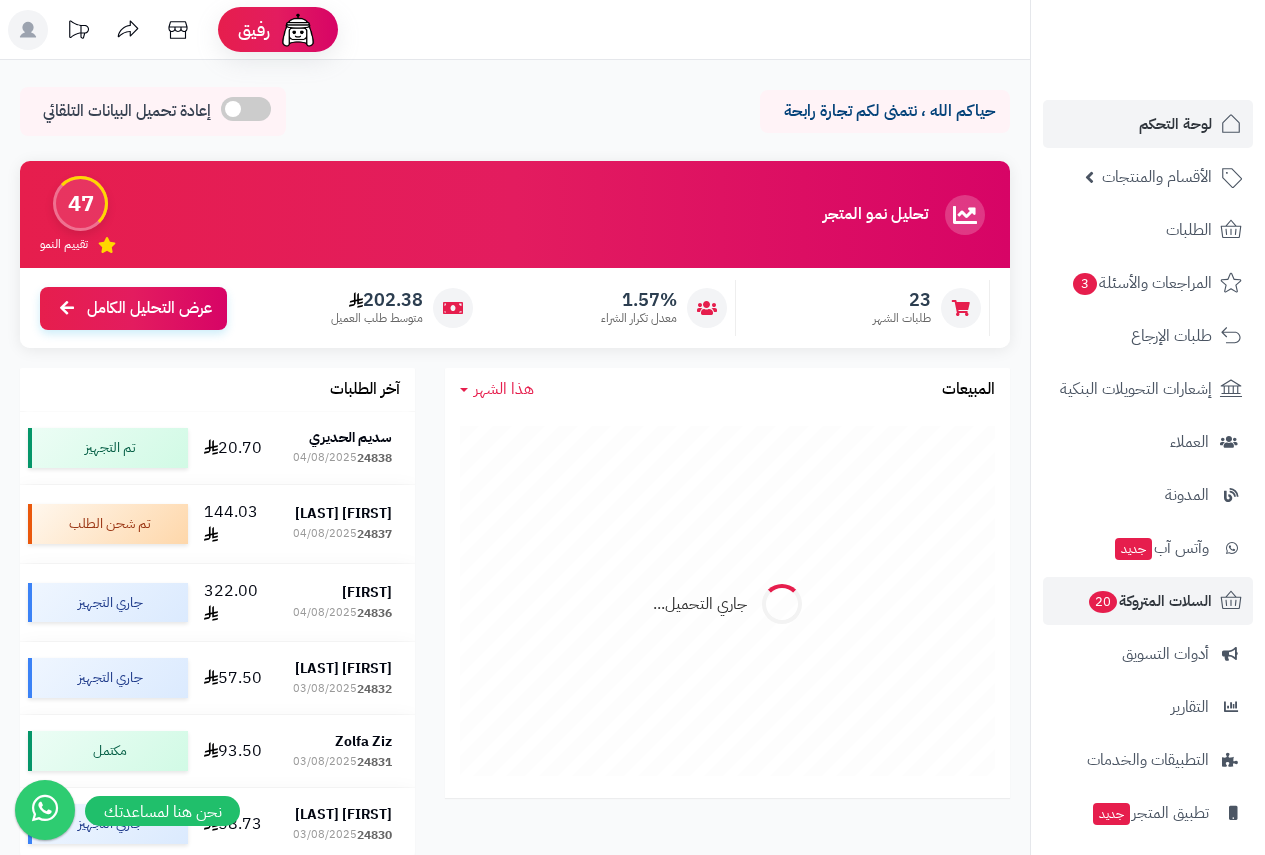 scroll, scrollTop: 0, scrollLeft: 0, axis: both 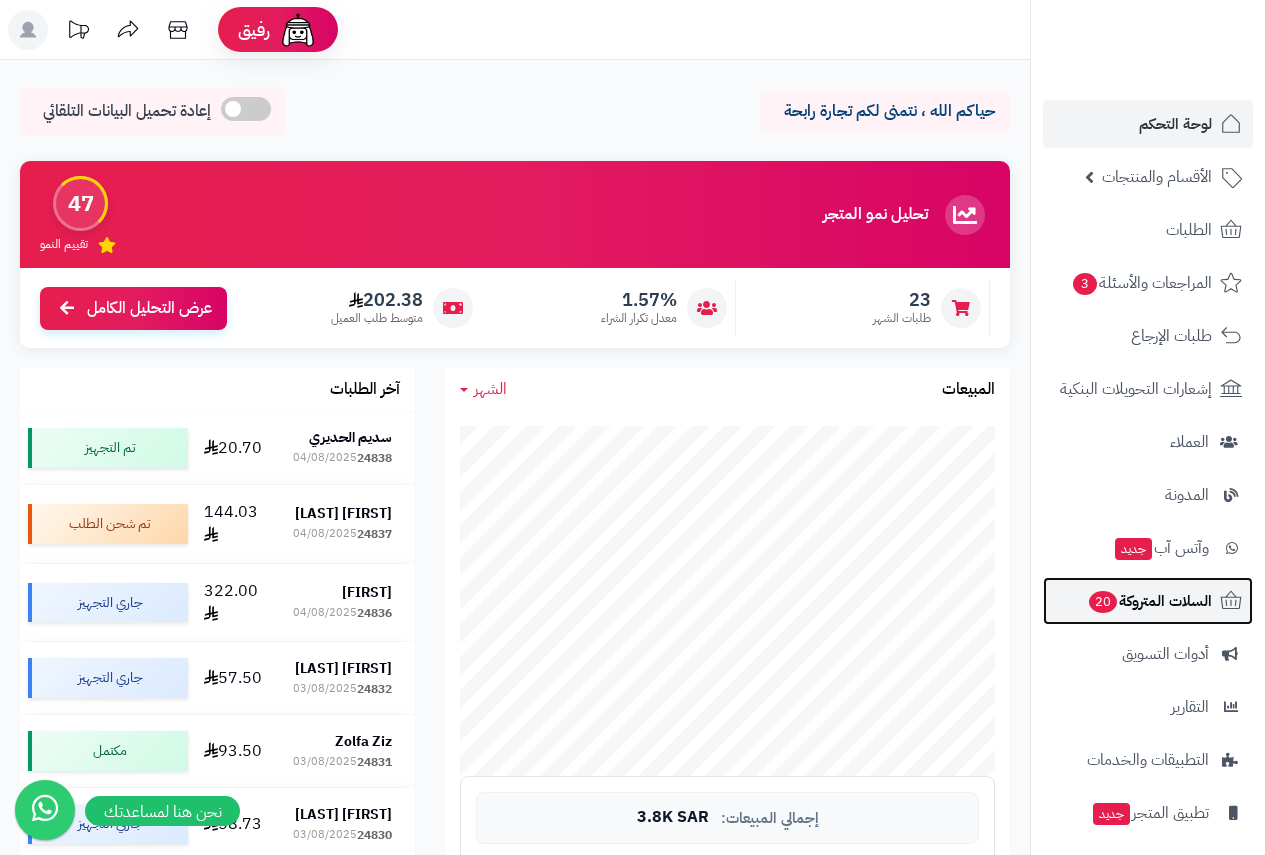 click on "السلات المتروكة  20" at bounding box center (1149, 601) 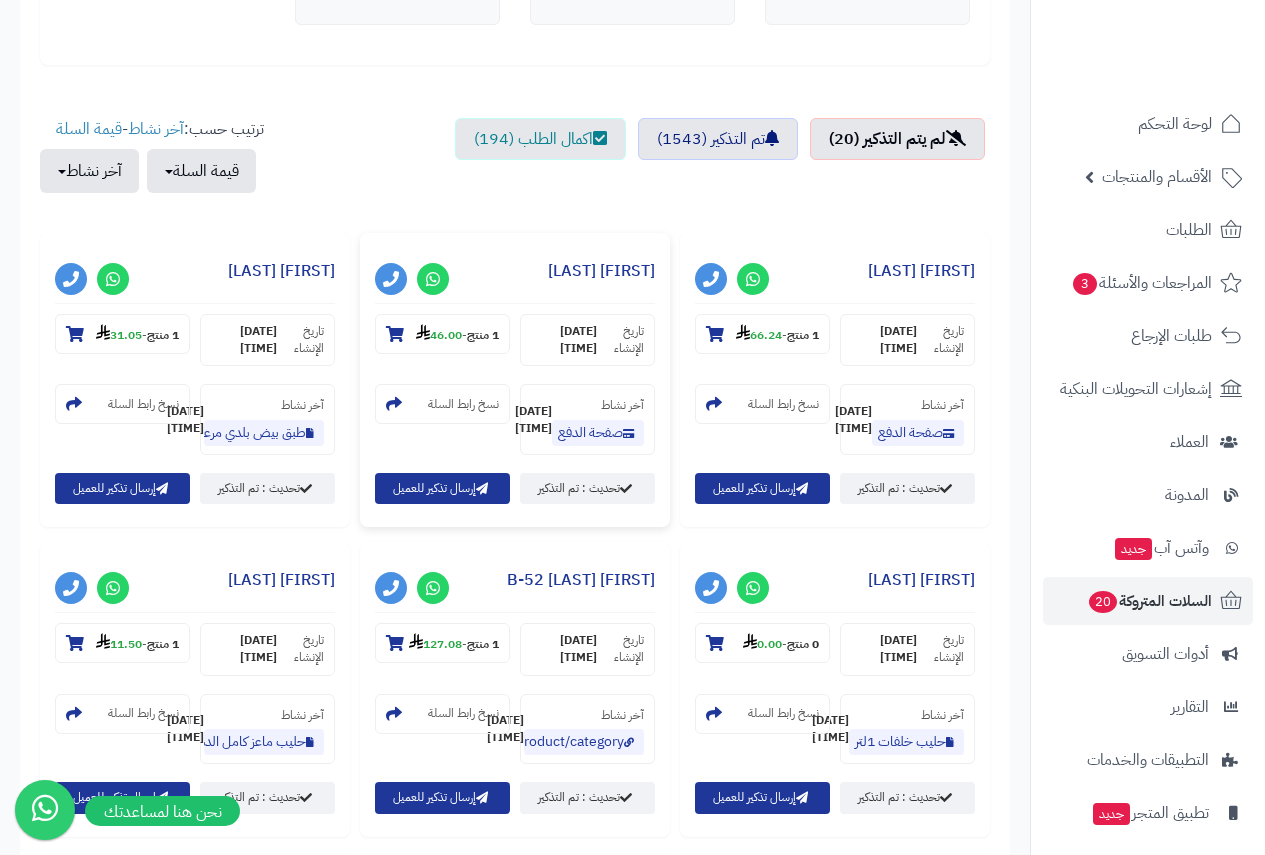 scroll, scrollTop: 700, scrollLeft: 0, axis: vertical 